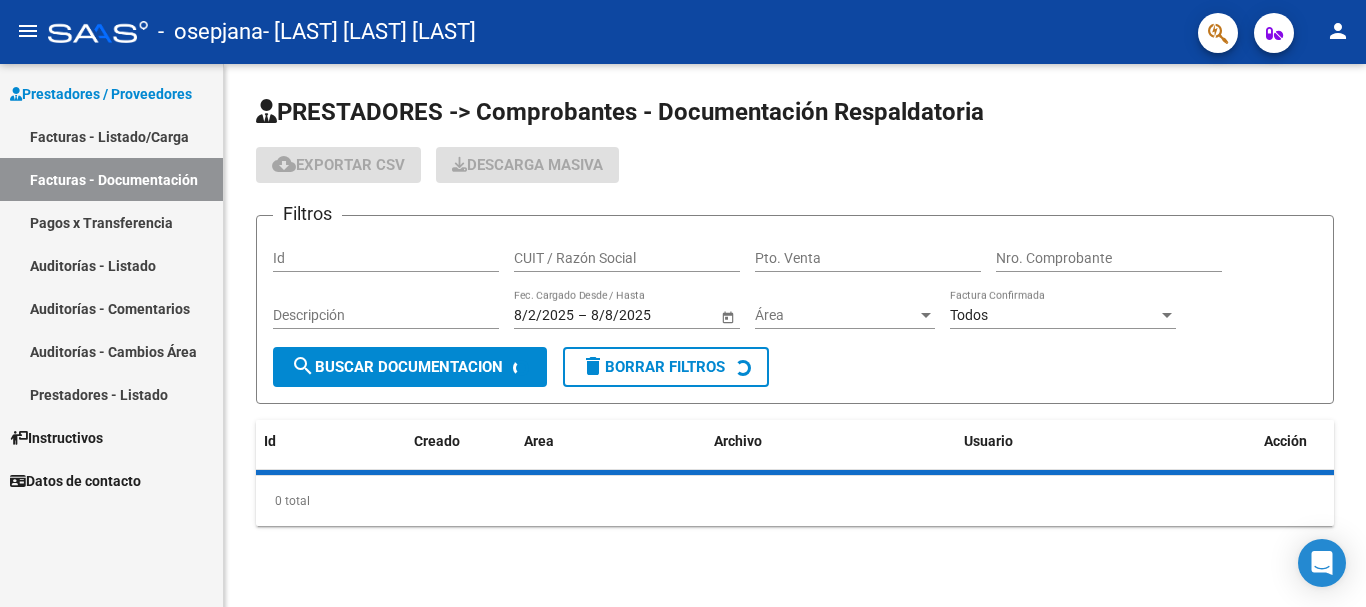 scroll, scrollTop: 0, scrollLeft: 0, axis: both 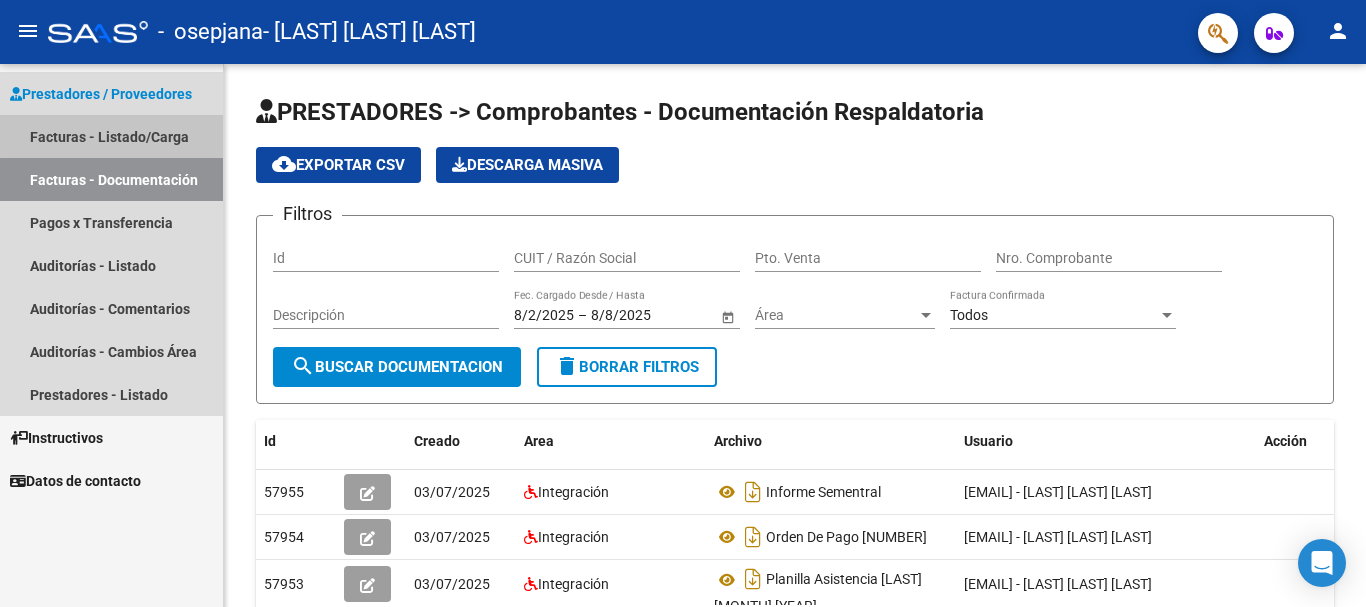 click on "Facturas - Listado/Carga" at bounding box center (111, 136) 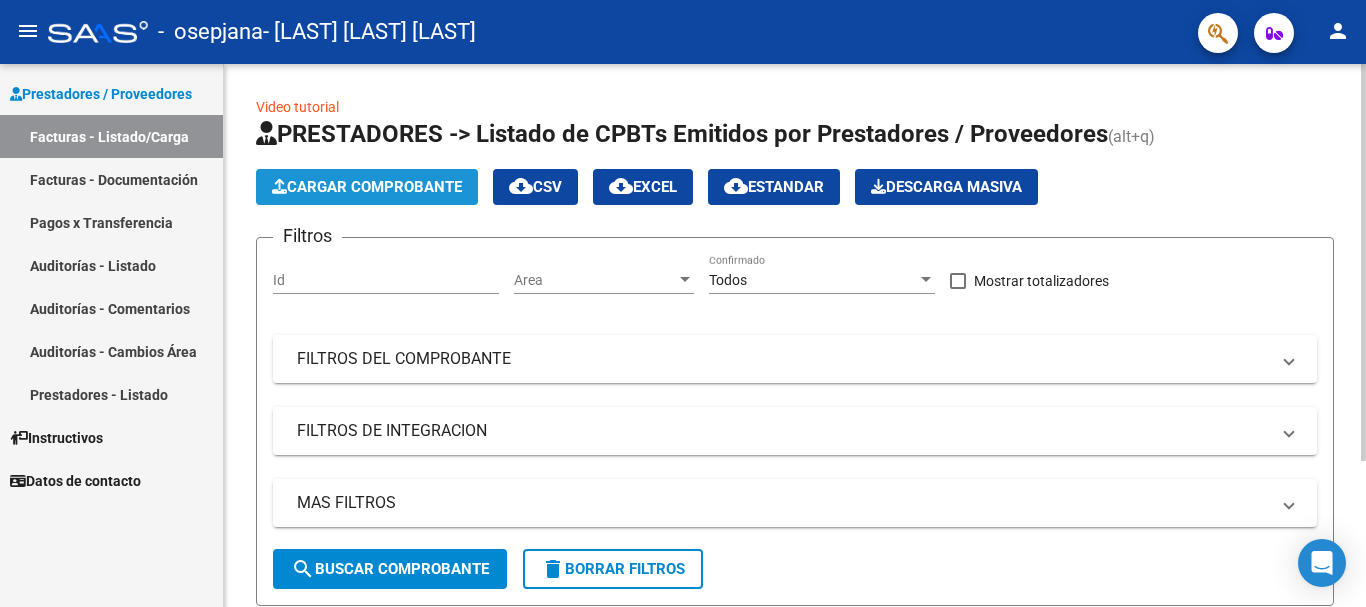 click on "Cargar Comprobante" 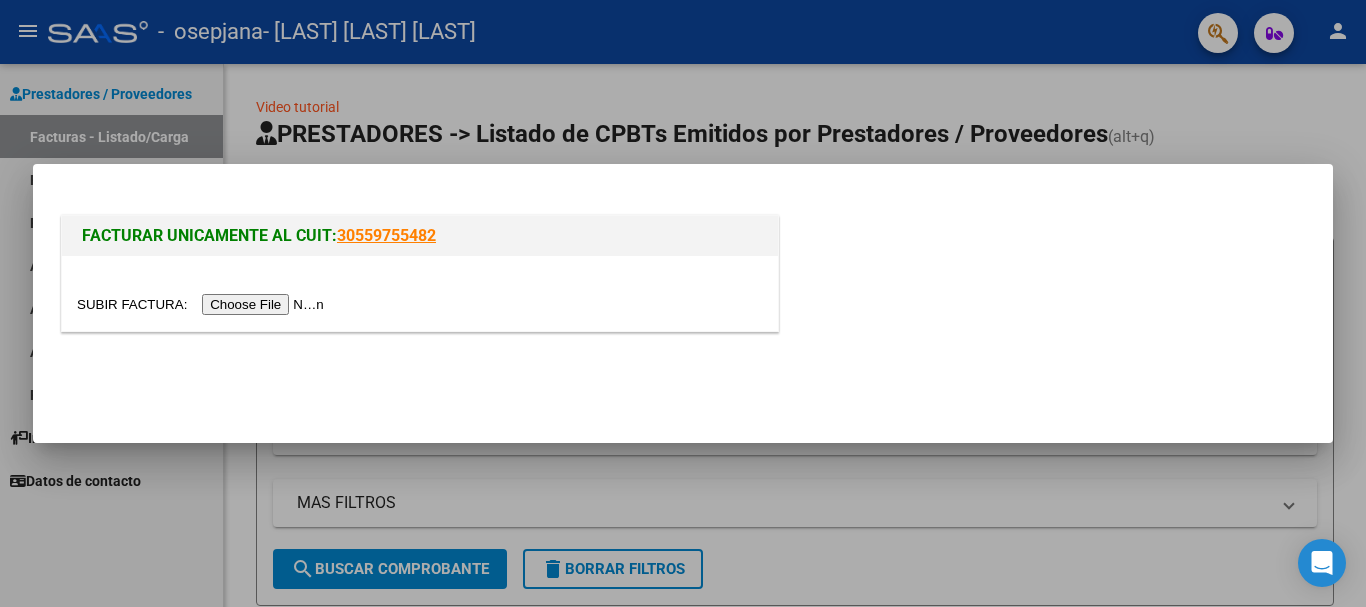 click at bounding box center [203, 304] 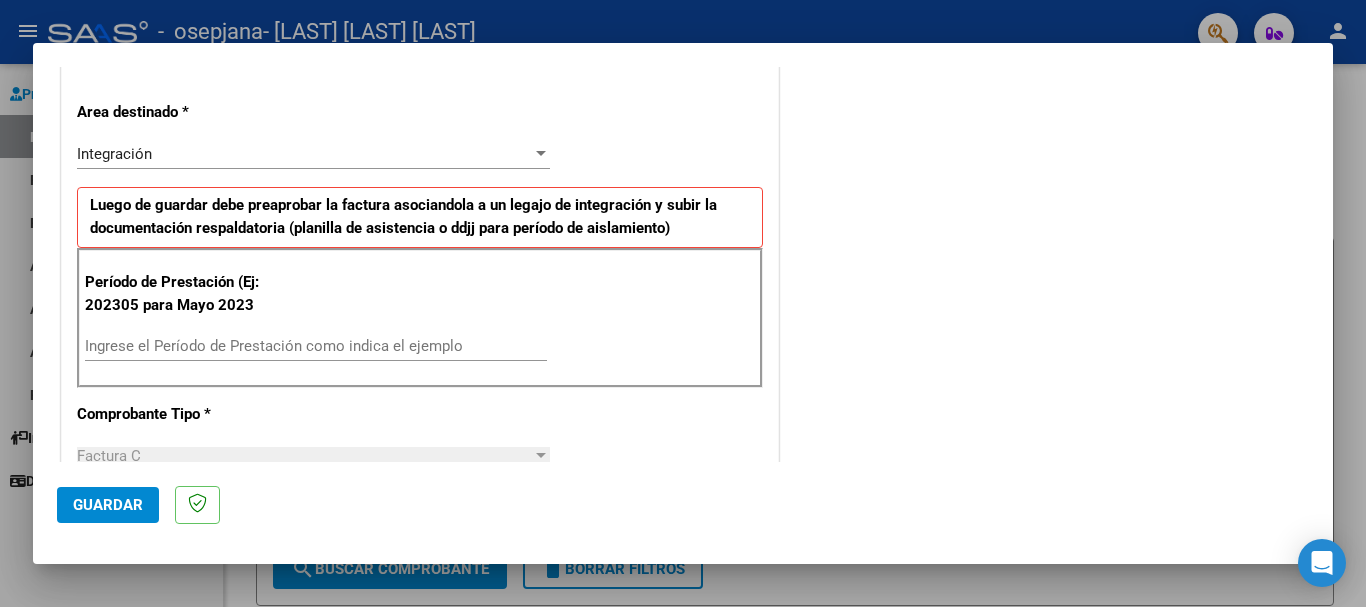 scroll, scrollTop: 500, scrollLeft: 0, axis: vertical 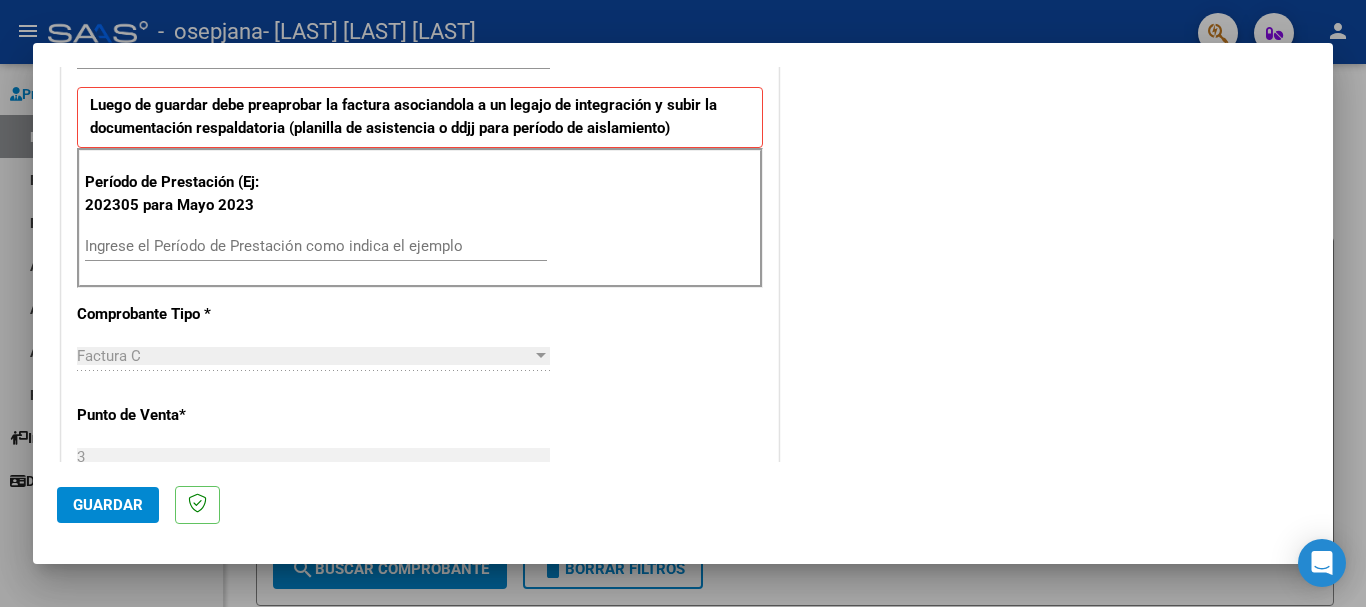 click on "Ingrese el Período de Prestación como indica el ejemplo" at bounding box center (316, 246) 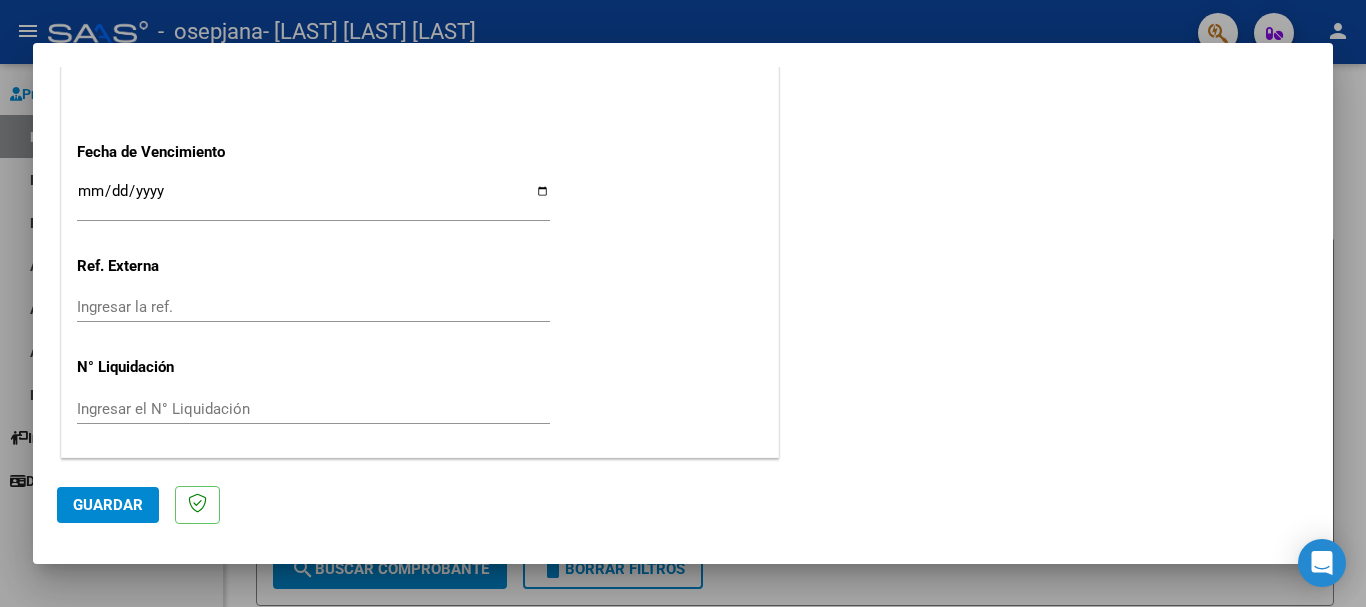 scroll, scrollTop: 1127, scrollLeft: 0, axis: vertical 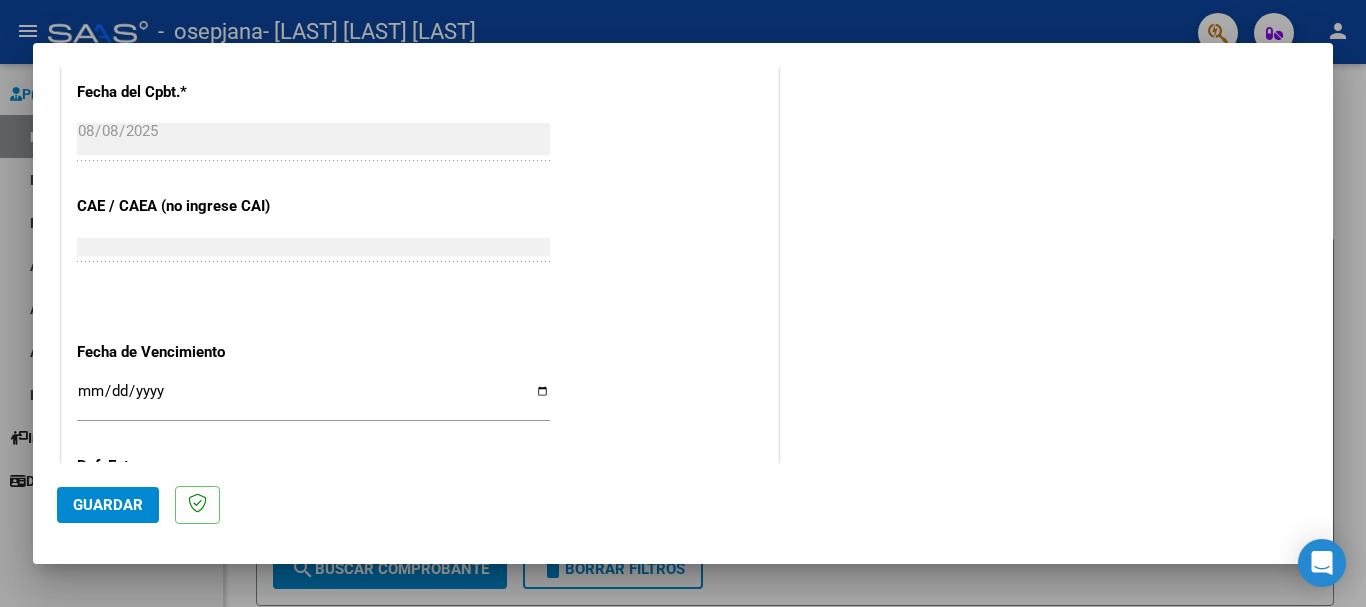 type on "202507" 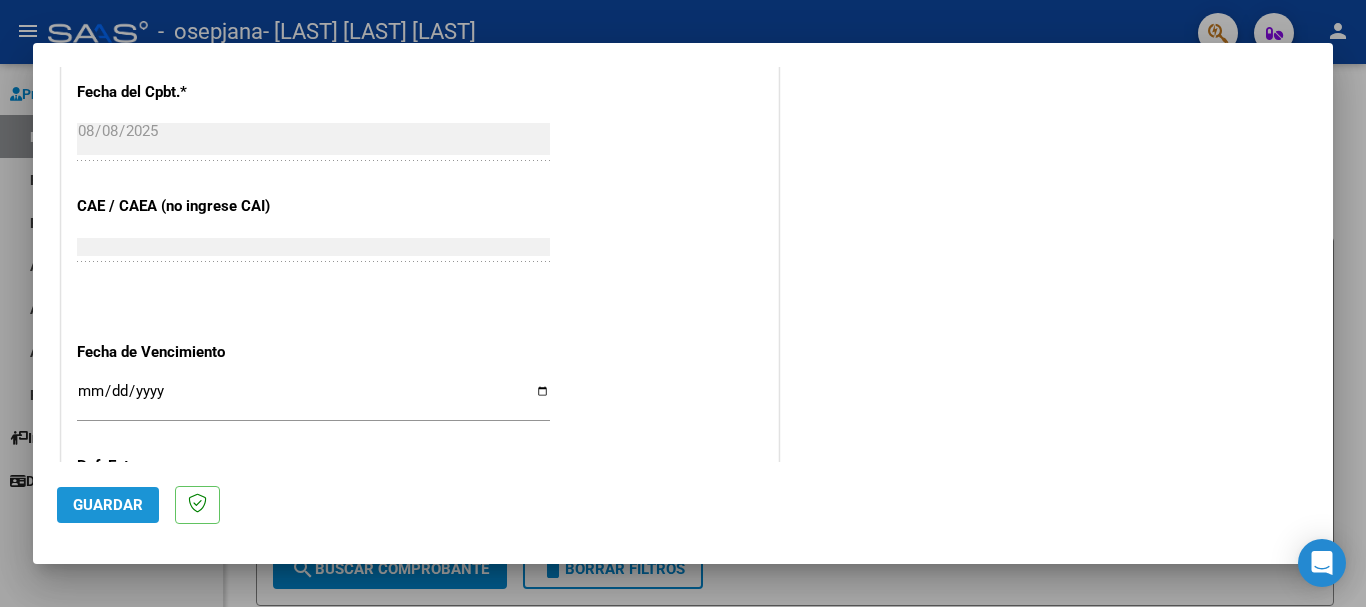click on "Guardar" 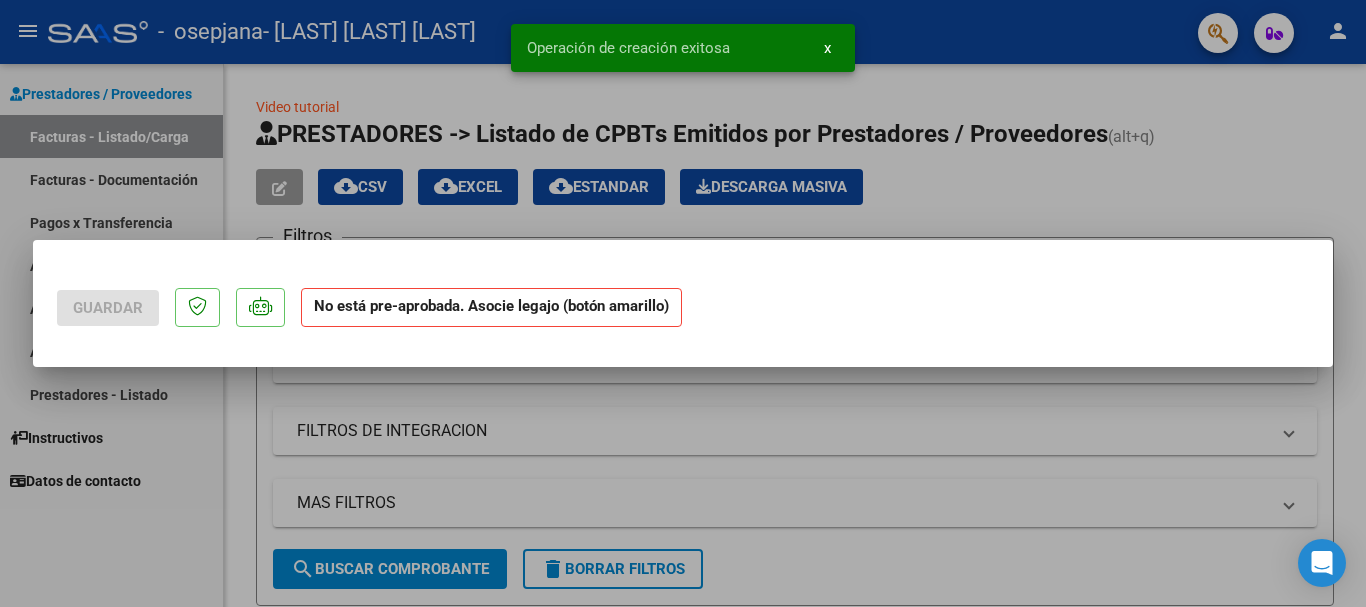 scroll, scrollTop: 0, scrollLeft: 0, axis: both 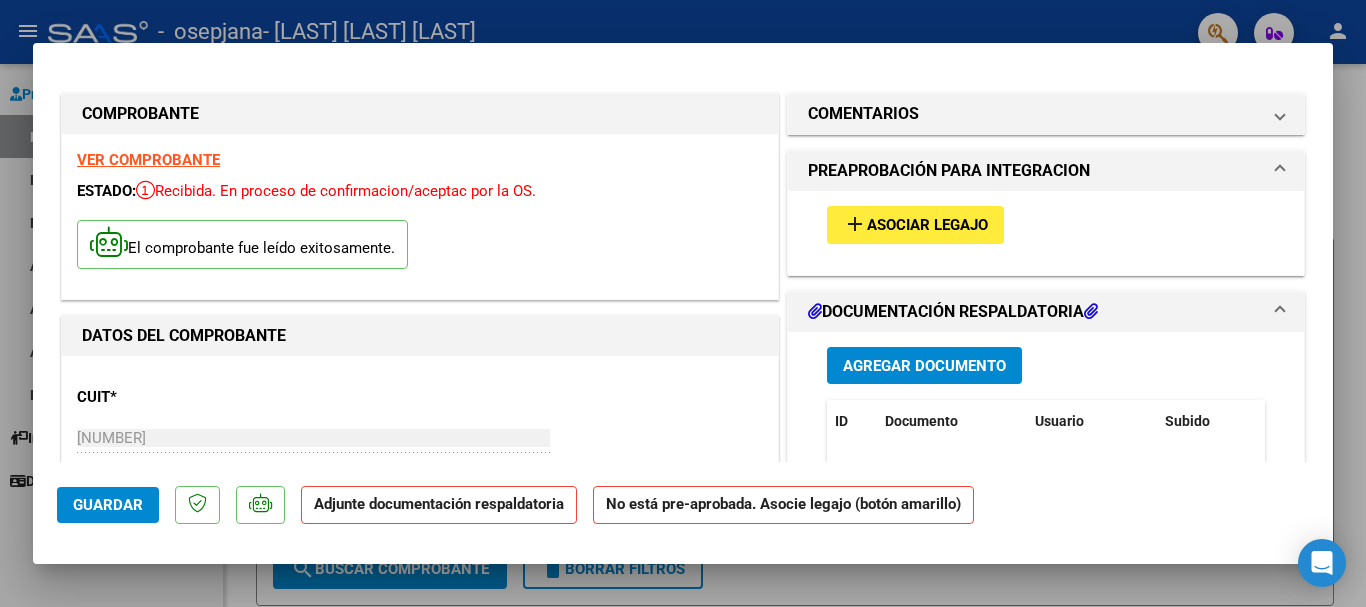 click on "Asociar Legajo" at bounding box center [927, 226] 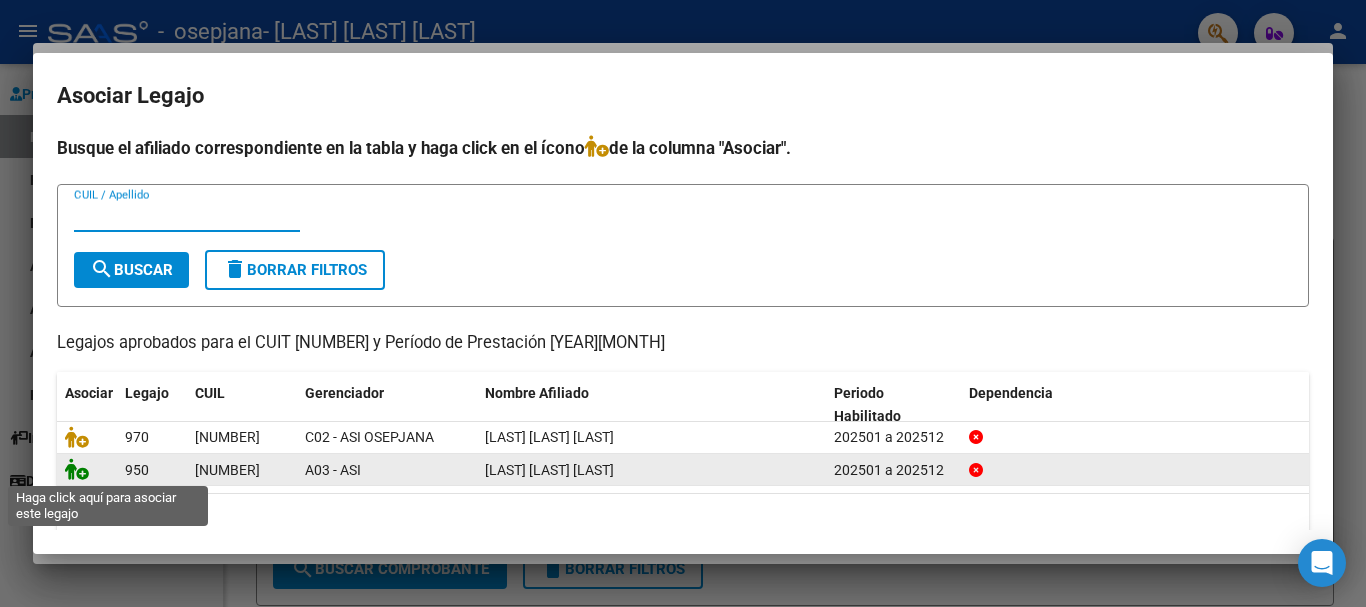 click 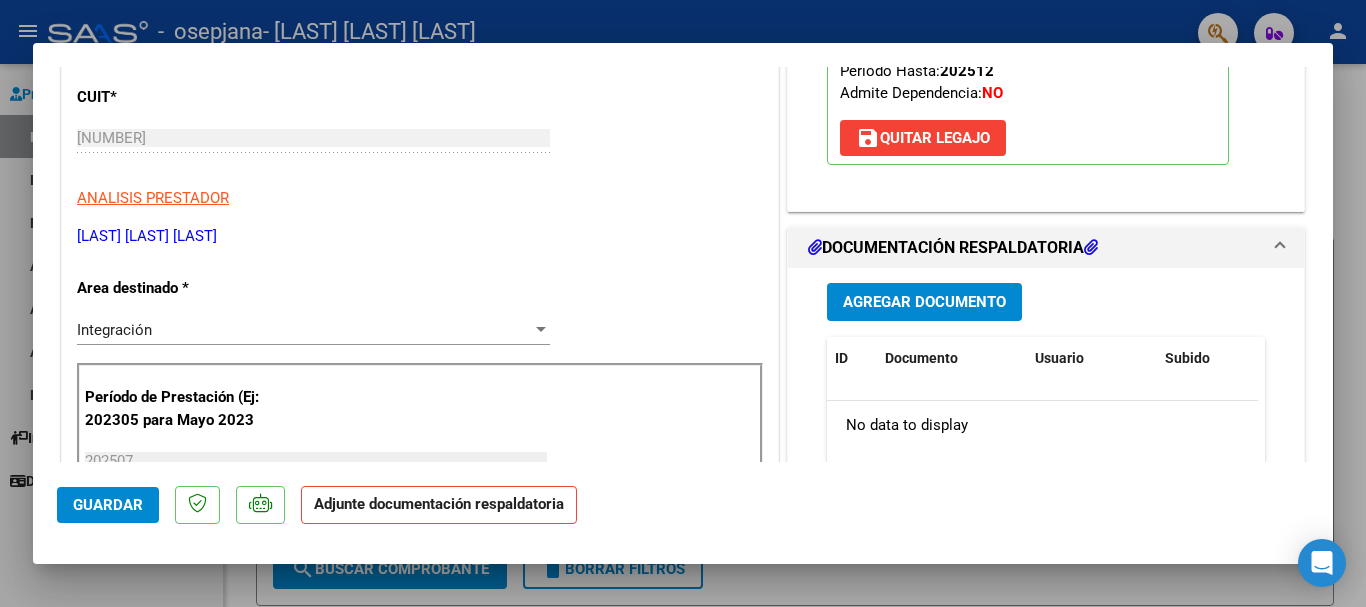 scroll, scrollTop: 400, scrollLeft: 0, axis: vertical 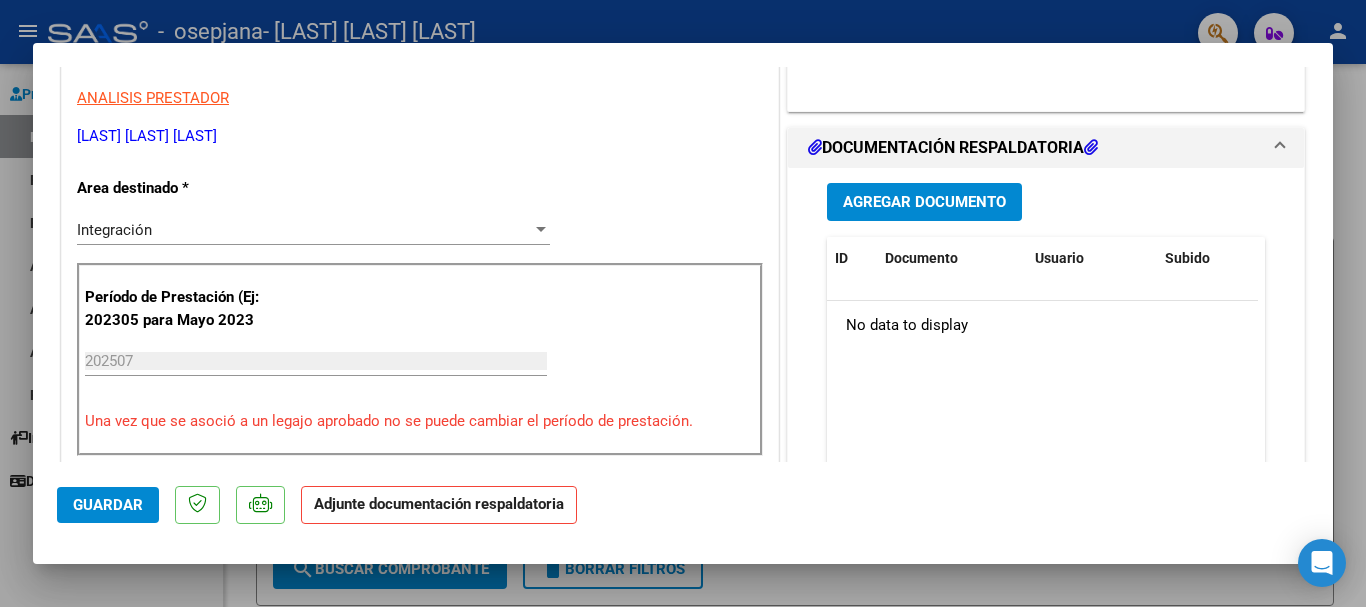 click on "DOCUMENTACIÓN RESPALDATORIA" at bounding box center (1046, 148) 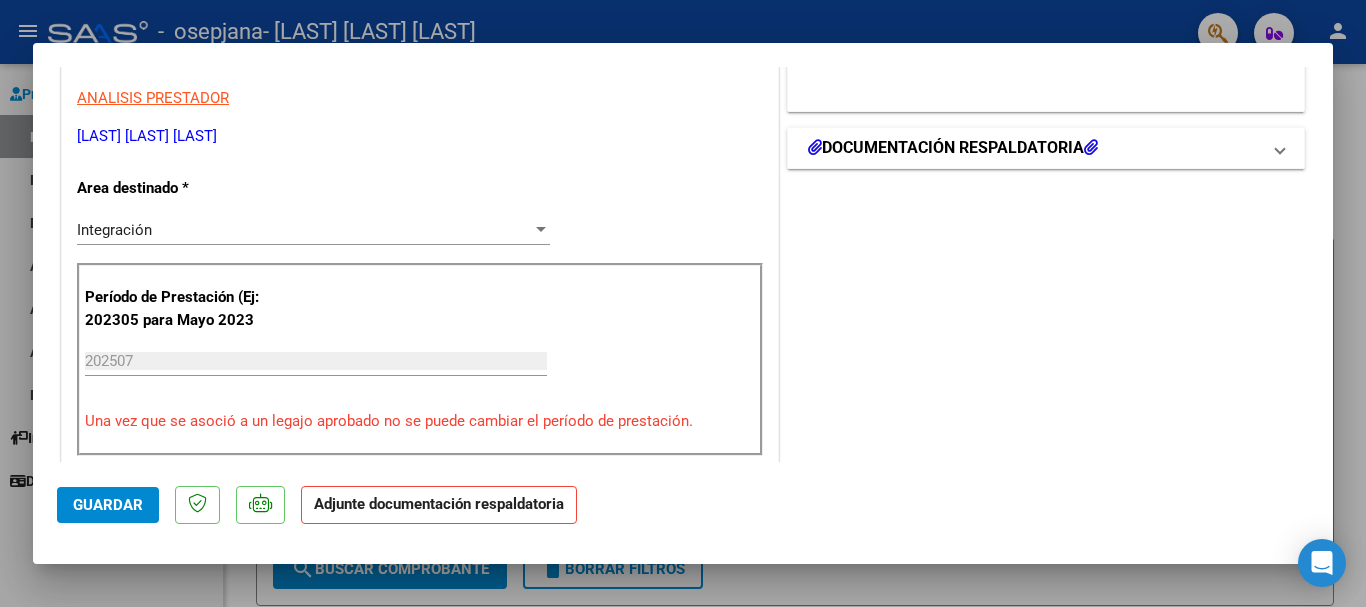 click on "DOCUMENTACIÓN RESPALDATORIA" at bounding box center [953, 148] 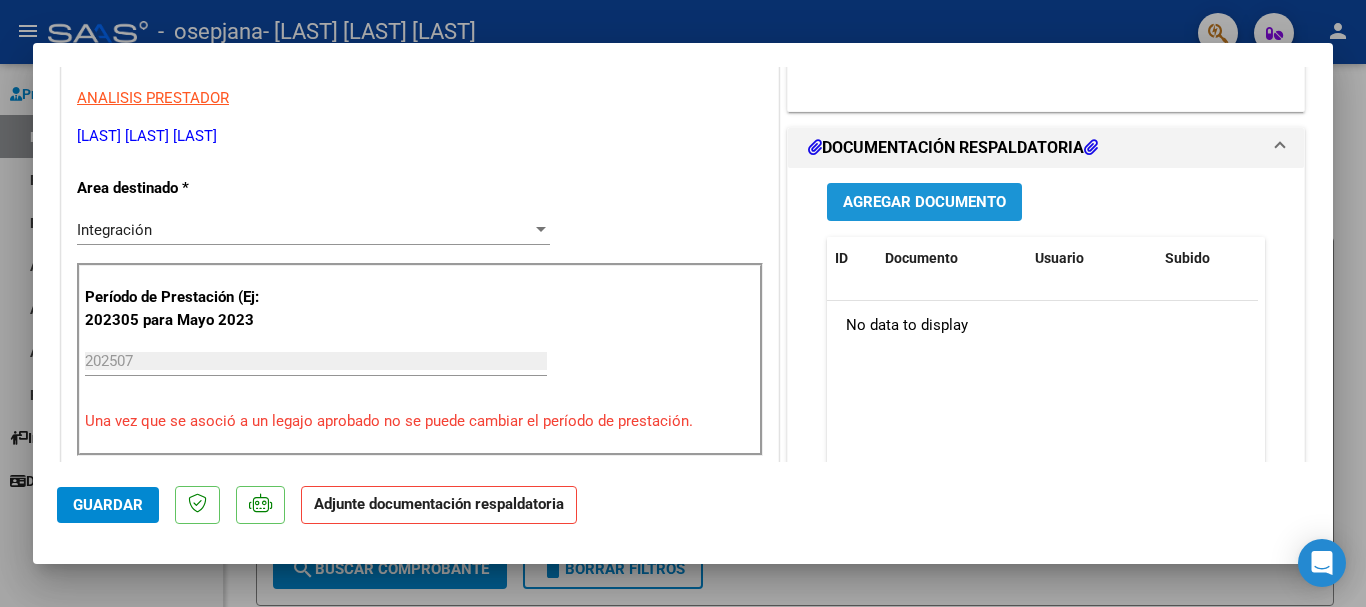 click on "Agregar Documento" at bounding box center (924, 203) 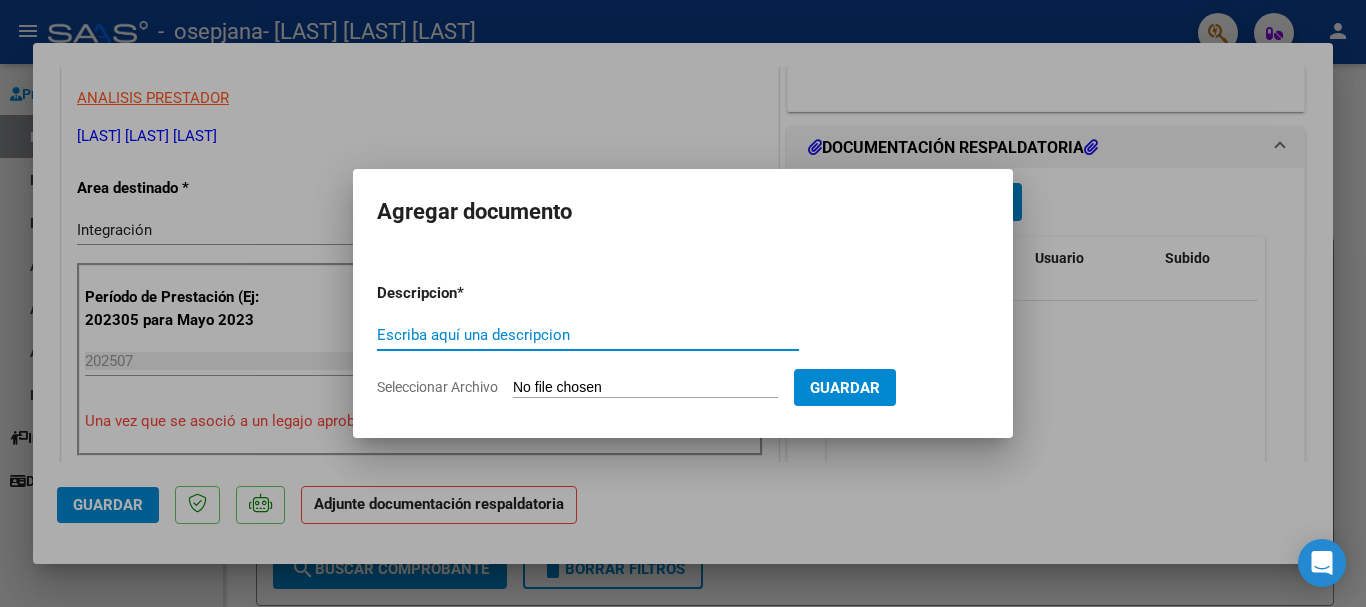 click on "Escriba aquí una descripcion" at bounding box center (588, 335) 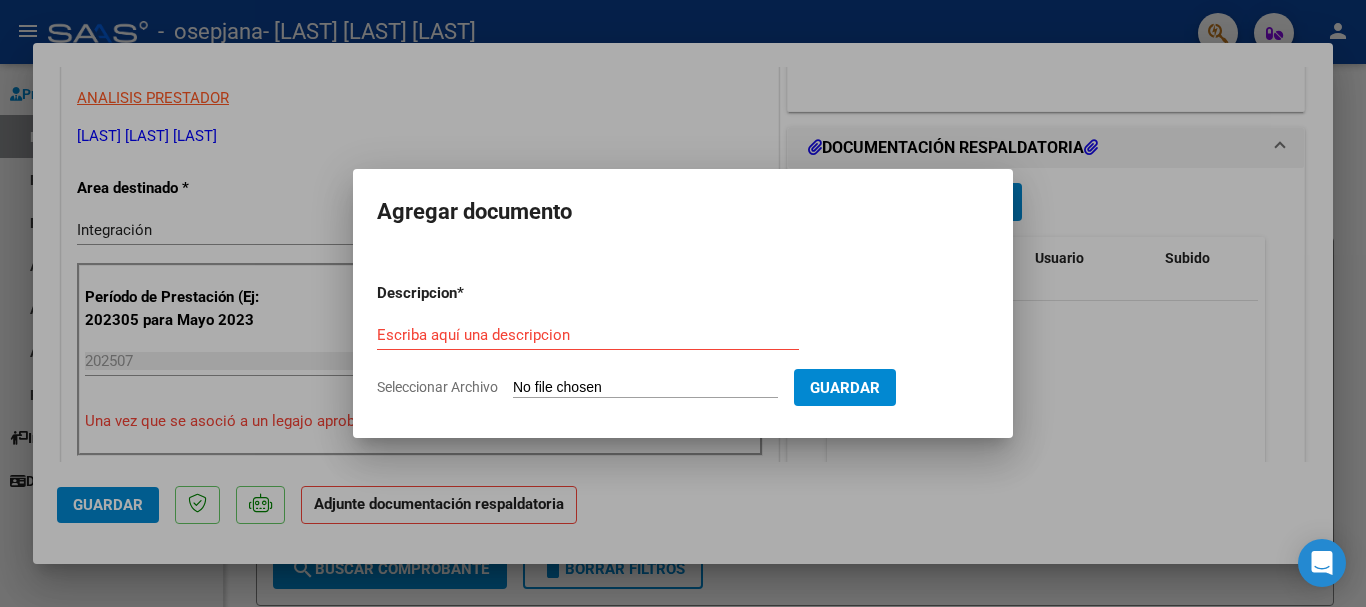 click on "Seleccionar Archivo" at bounding box center (645, 388) 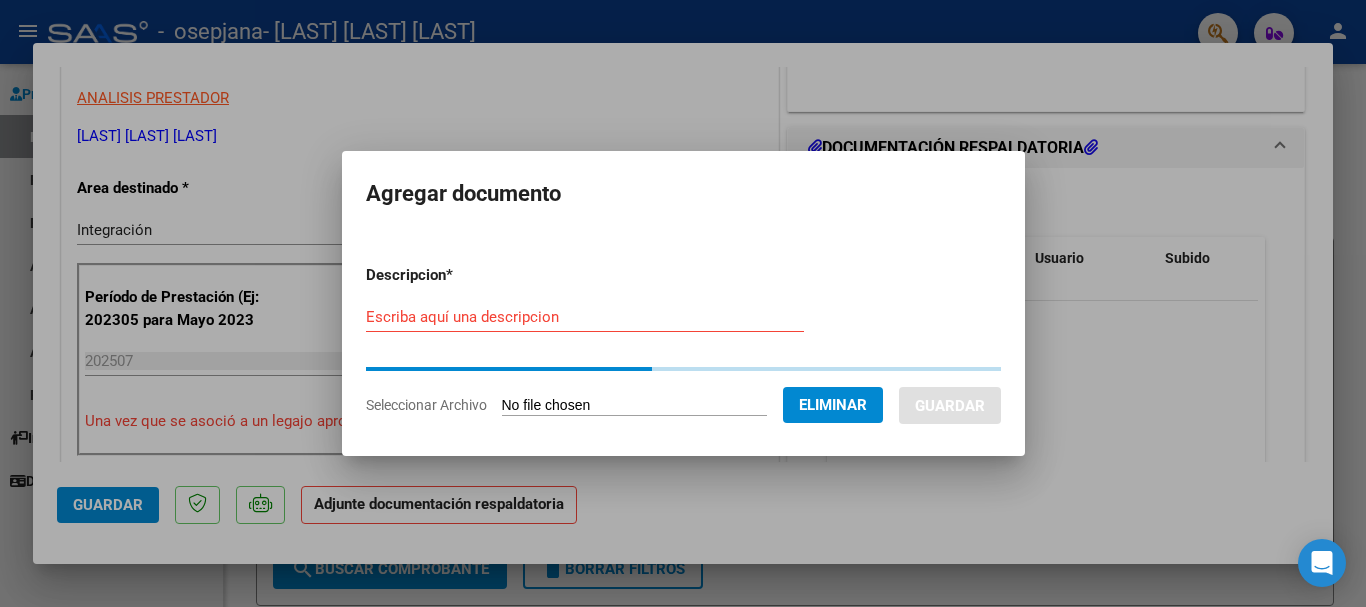 click on "Escriba aquí una descripcion" at bounding box center (585, 317) 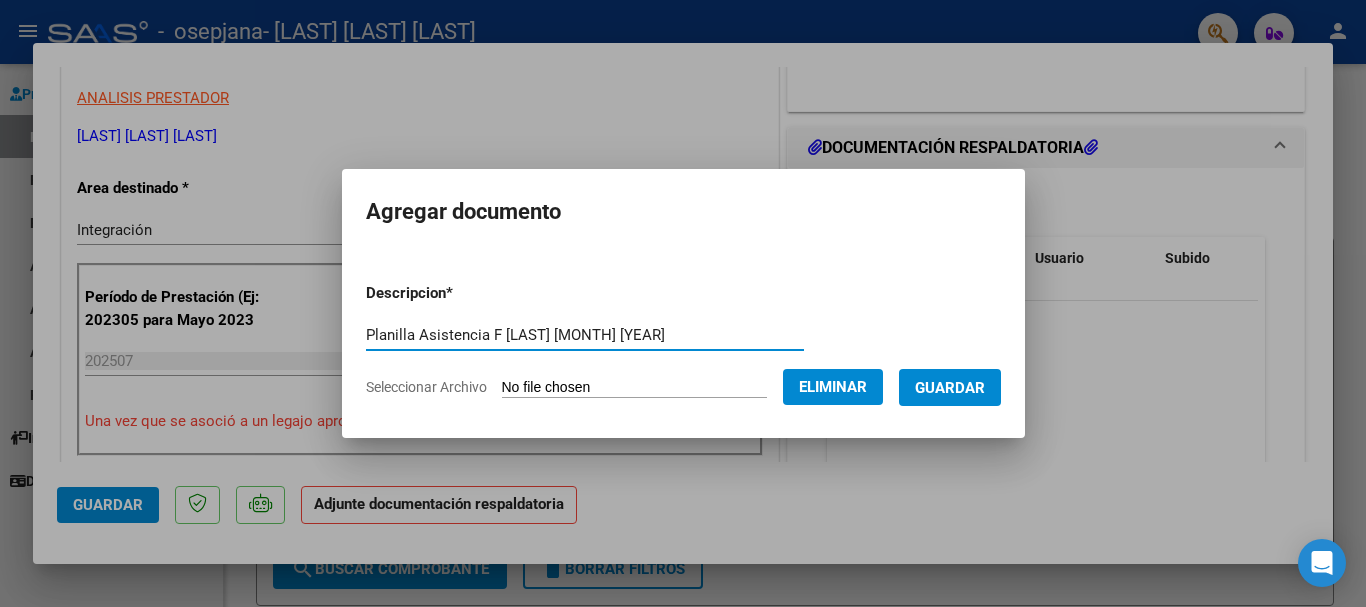 type on "Planilla Asistencia F [LAST] [MONTH] [YEAR]" 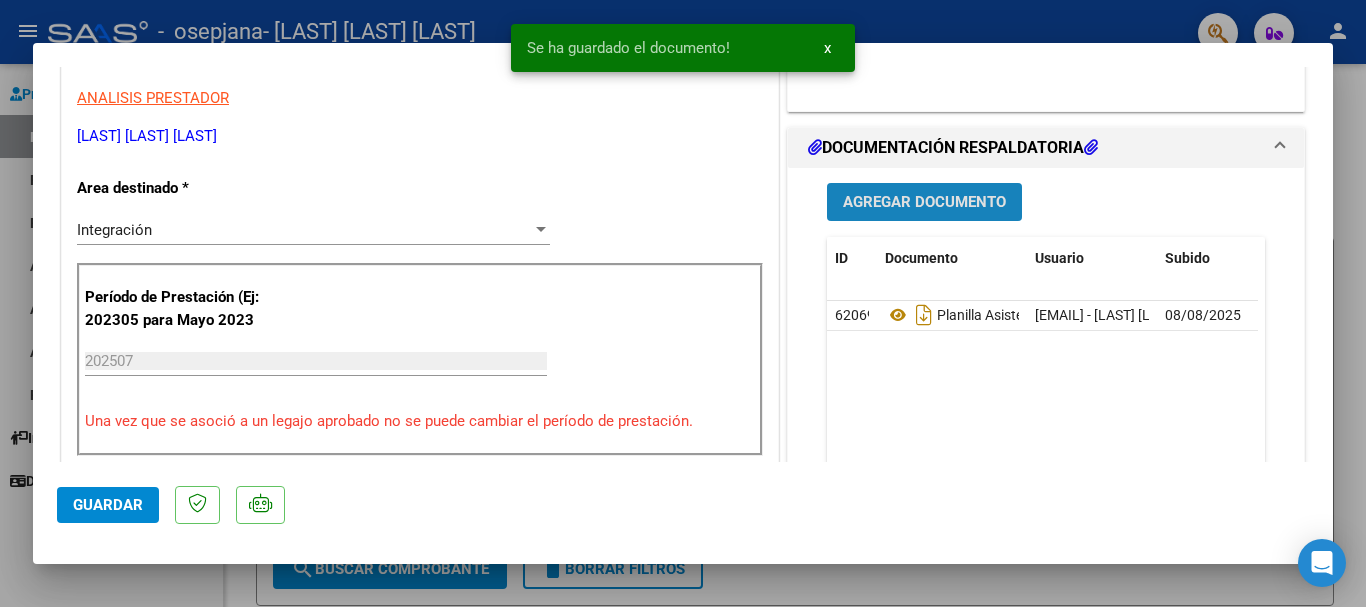 click on "Agregar Documento" at bounding box center [924, 203] 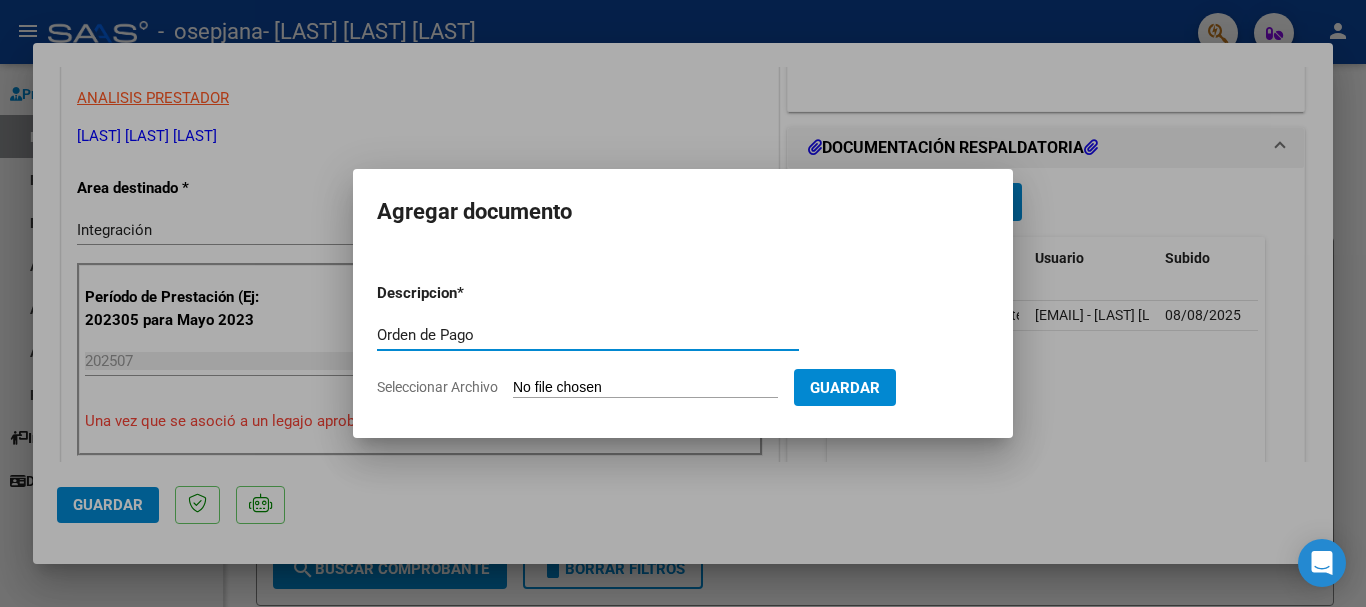 type on "Orden de Pago" 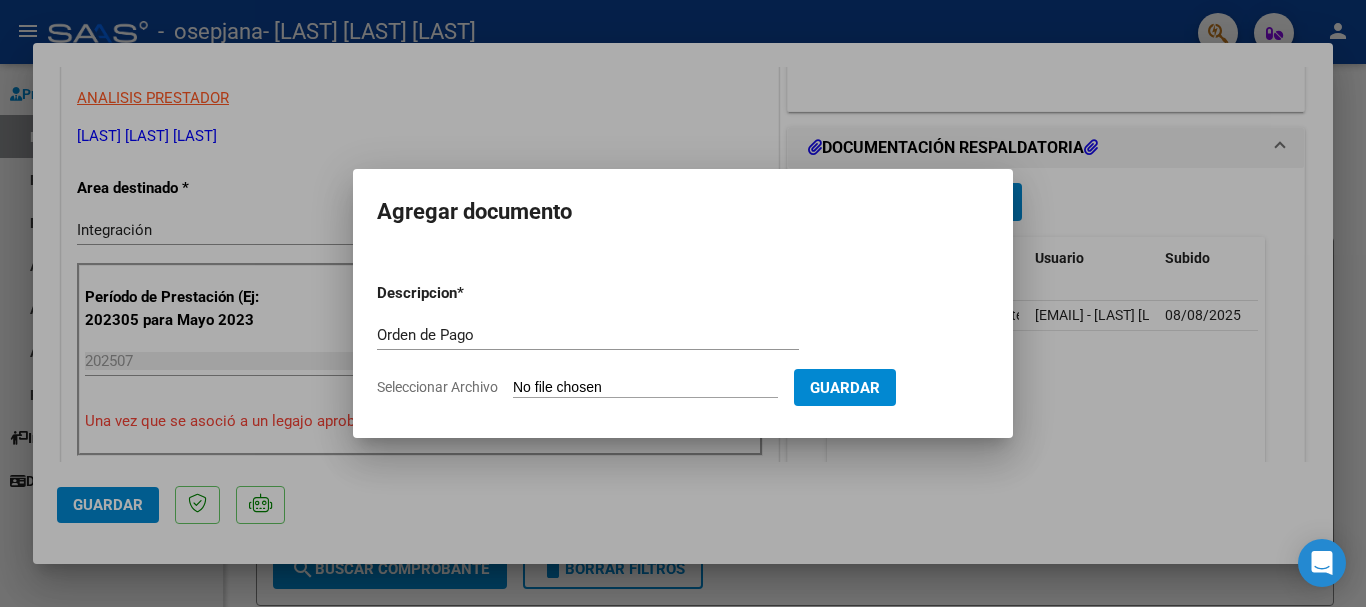 type on "C:\fakepath\Orden de pago [NUMBER].pdf" 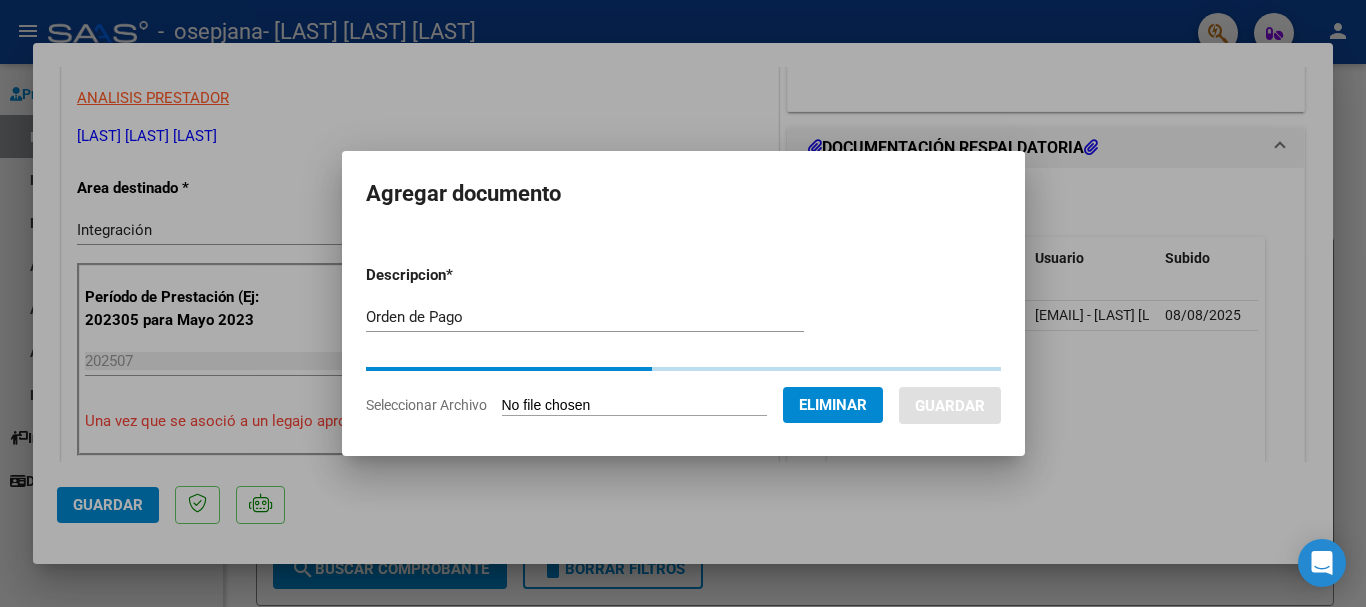 click on "Orden de Pago Escriba aquí una descripcion" at bounding box center [585, 317] 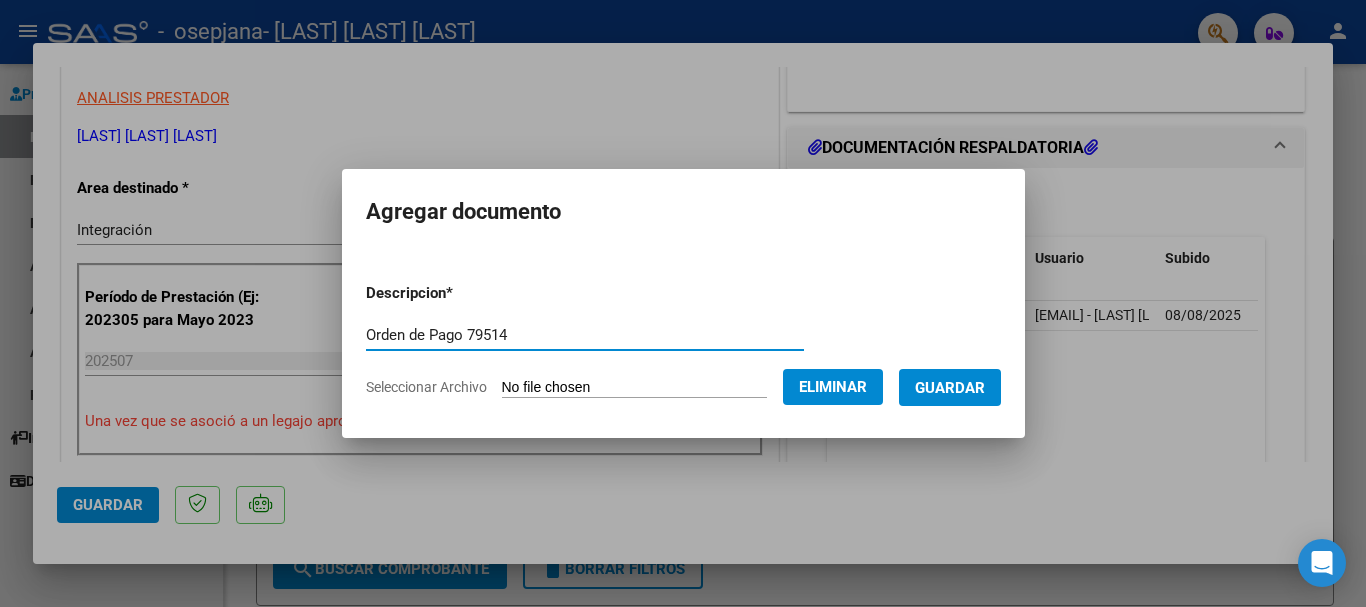 type on "Orden de Pago 79514" 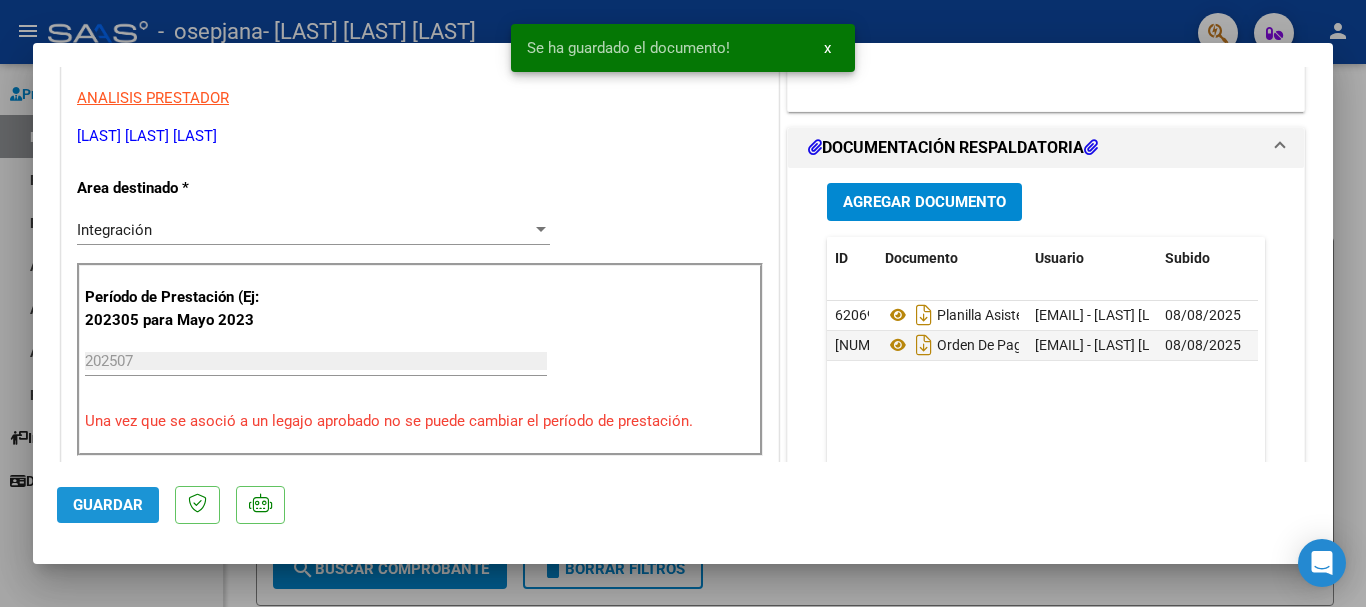 click on "Guardar" 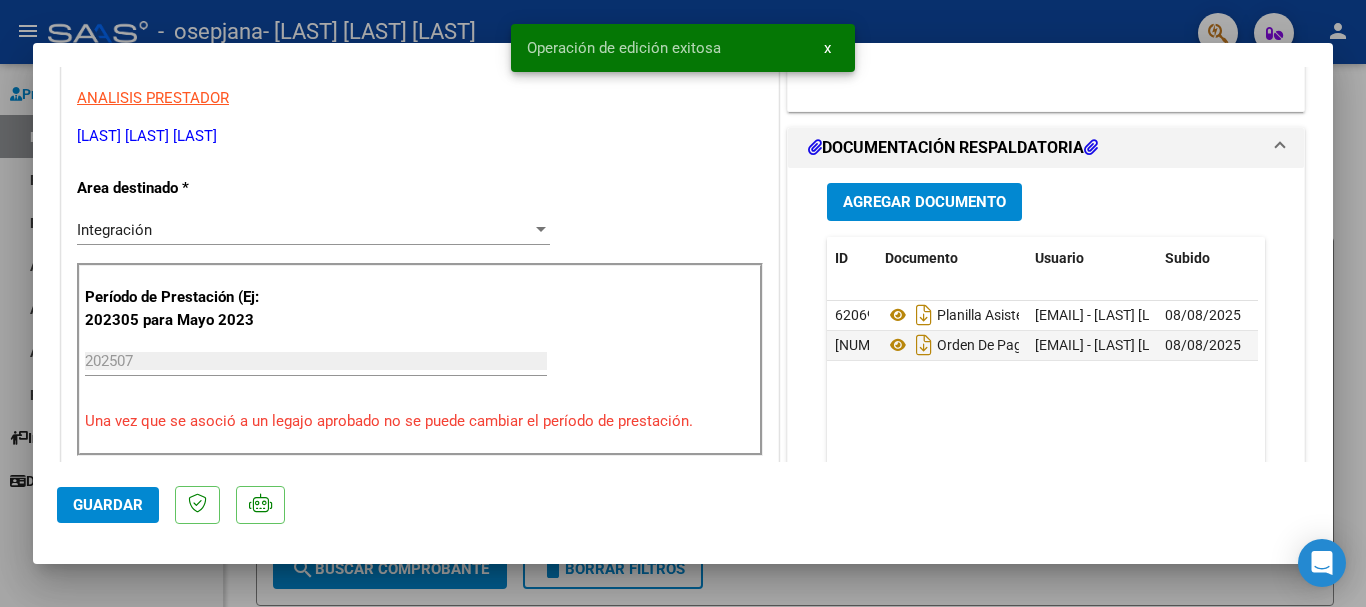 click at bounding box center [683, 303] 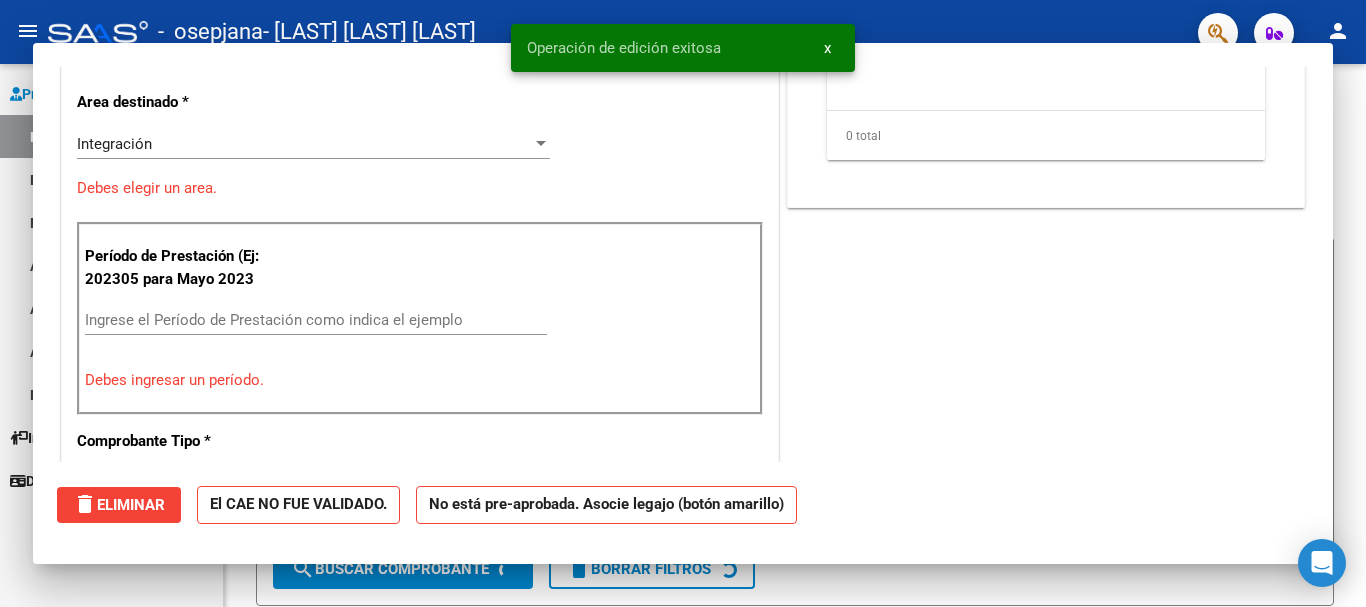 scroll, scrollTop: 339, scrollLeft: 0, axis: vertical 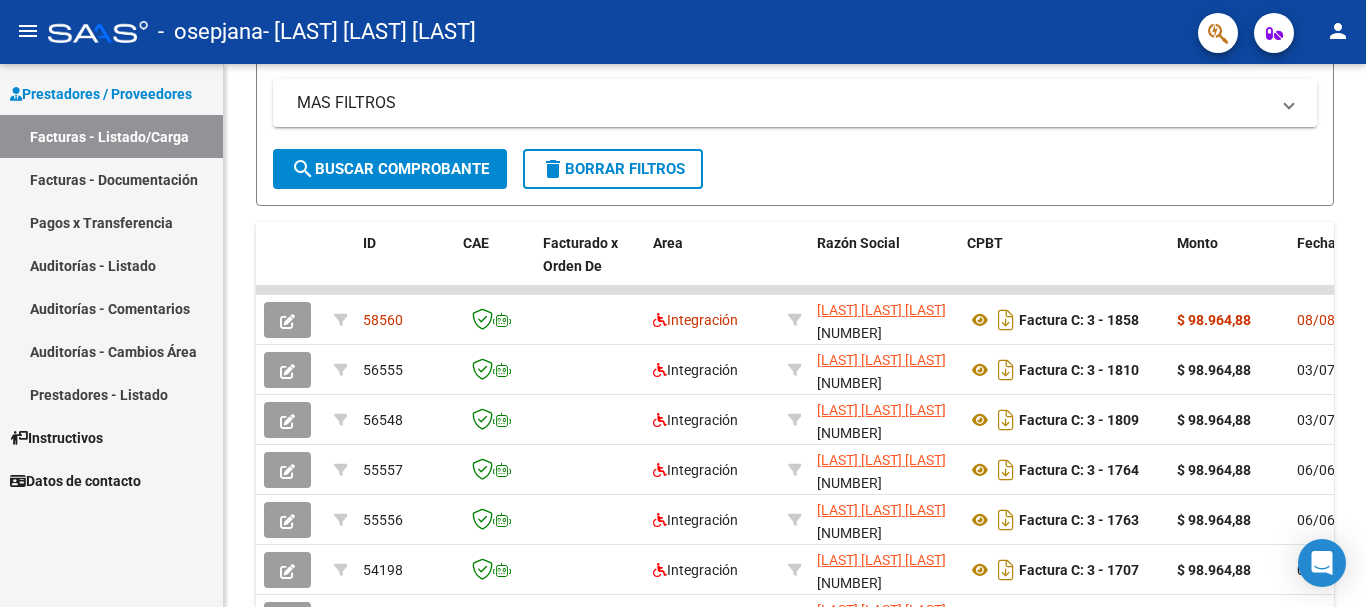 click on "Facturas - Listado/Carga" at bounding box center [111, 136] 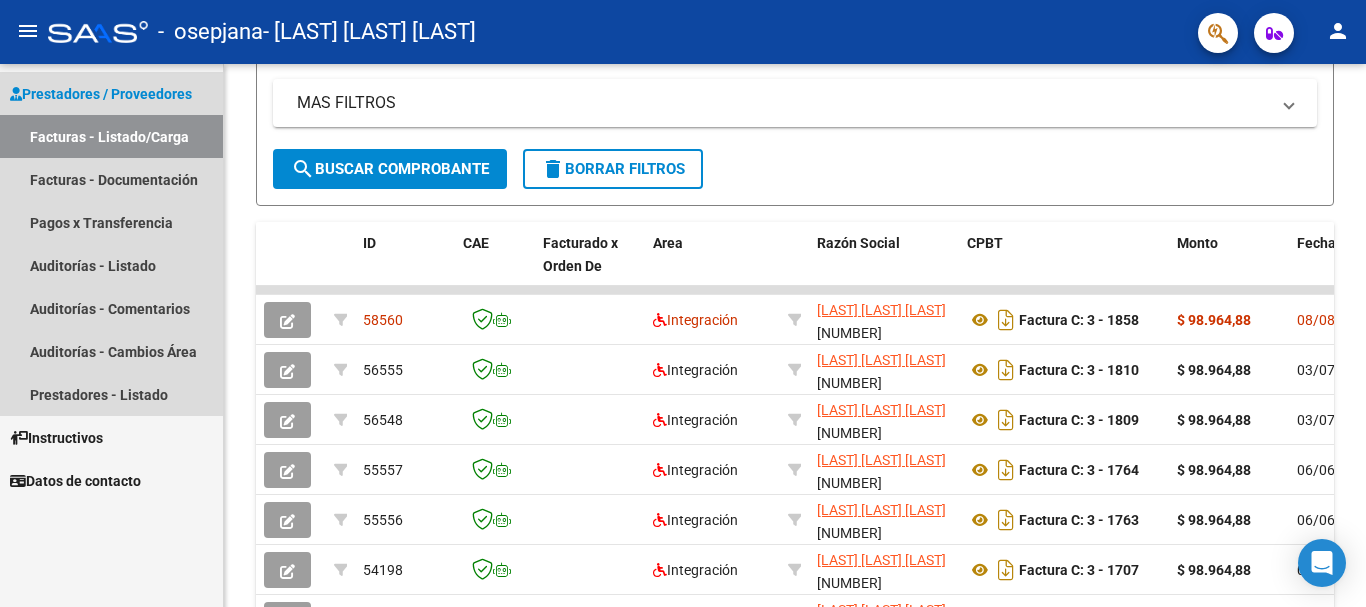 click on "Facturas - Listado/Carga" at bounding box center (111, 136) 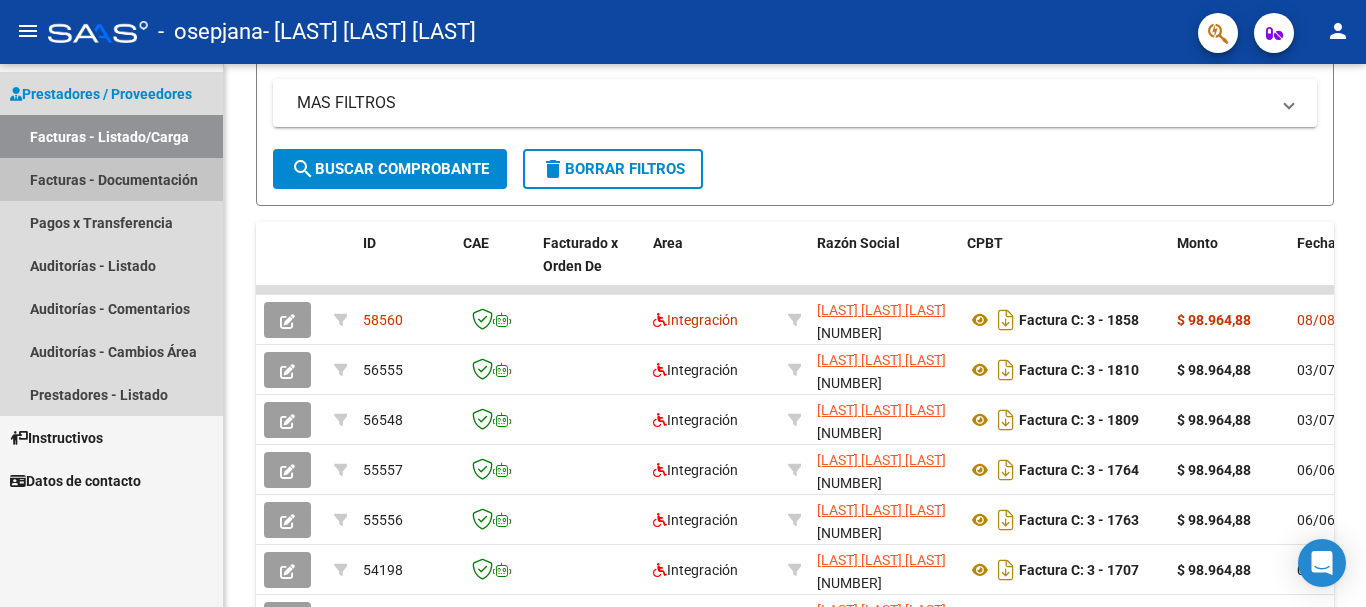 click on "Facturas - Documentación" at bounding box center [111, 179] 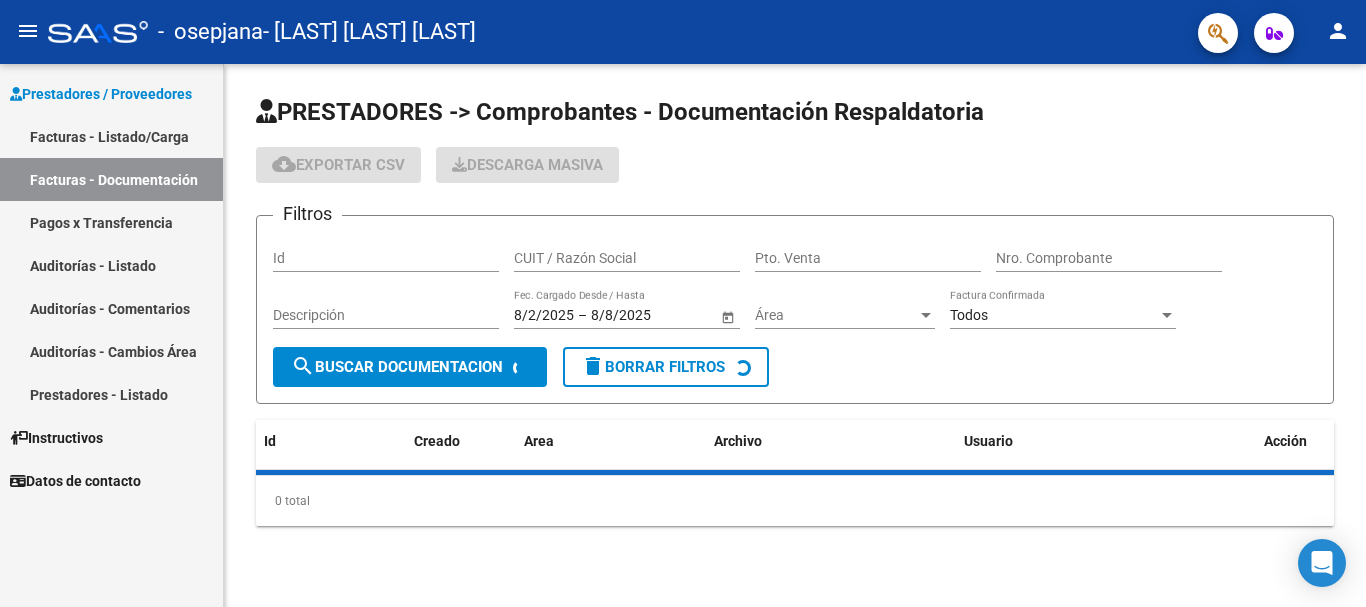 scroll, scrollTop: 0, scrollLeft: 0, axis: both 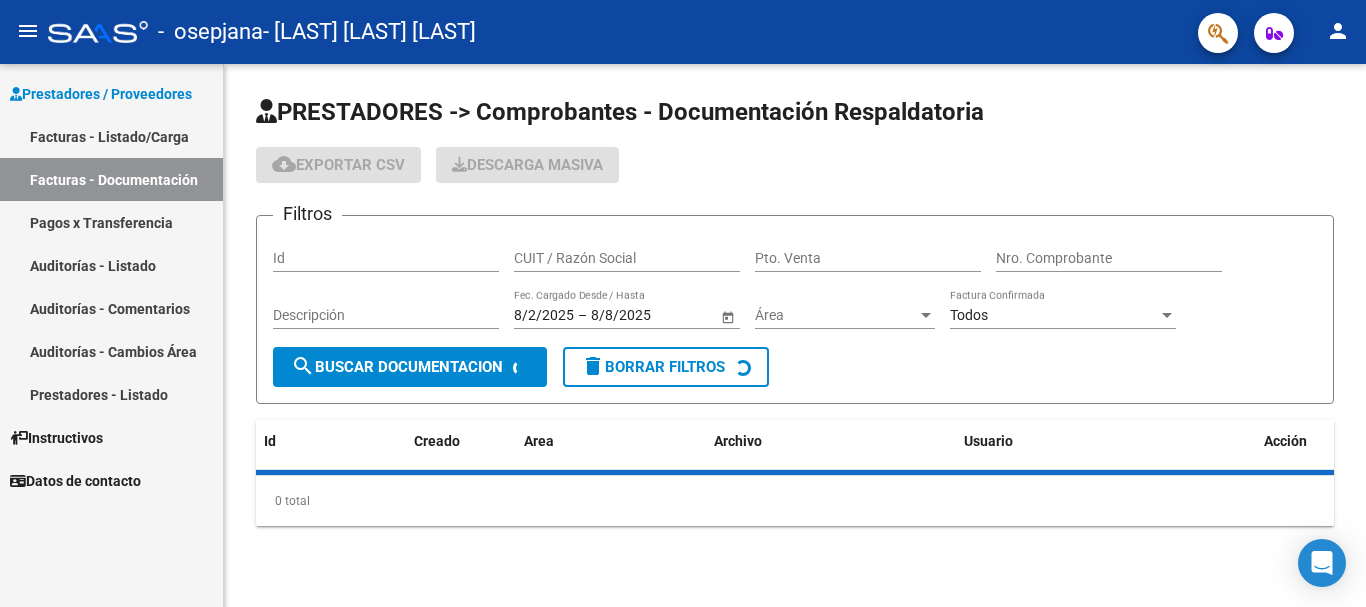 click on "Facturas - Listado/Carga" at bounding box center (111, 136) 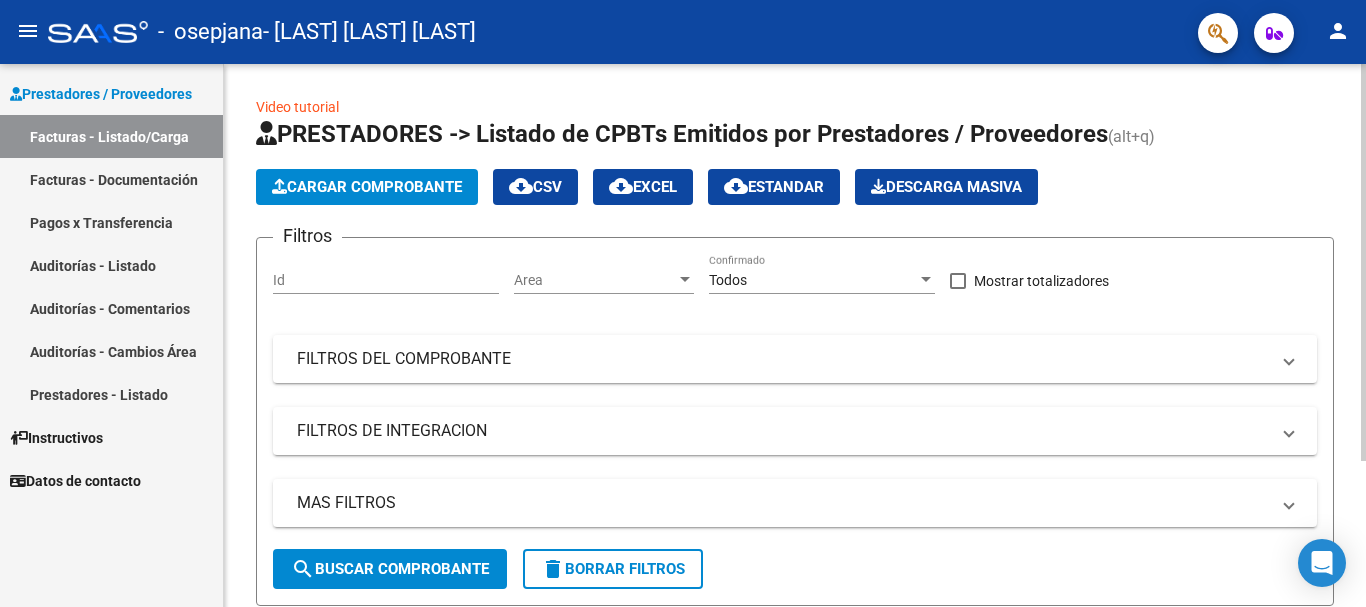 click on "Cargar Comprobante" 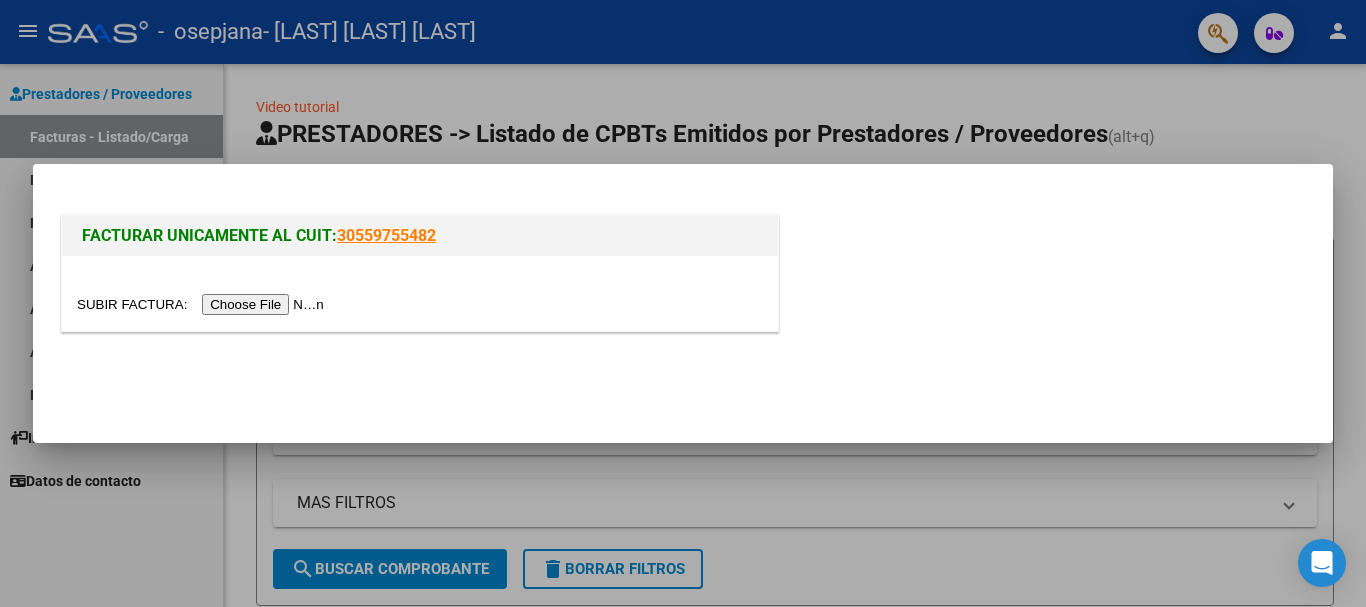 click at bounding box center (203, 304) 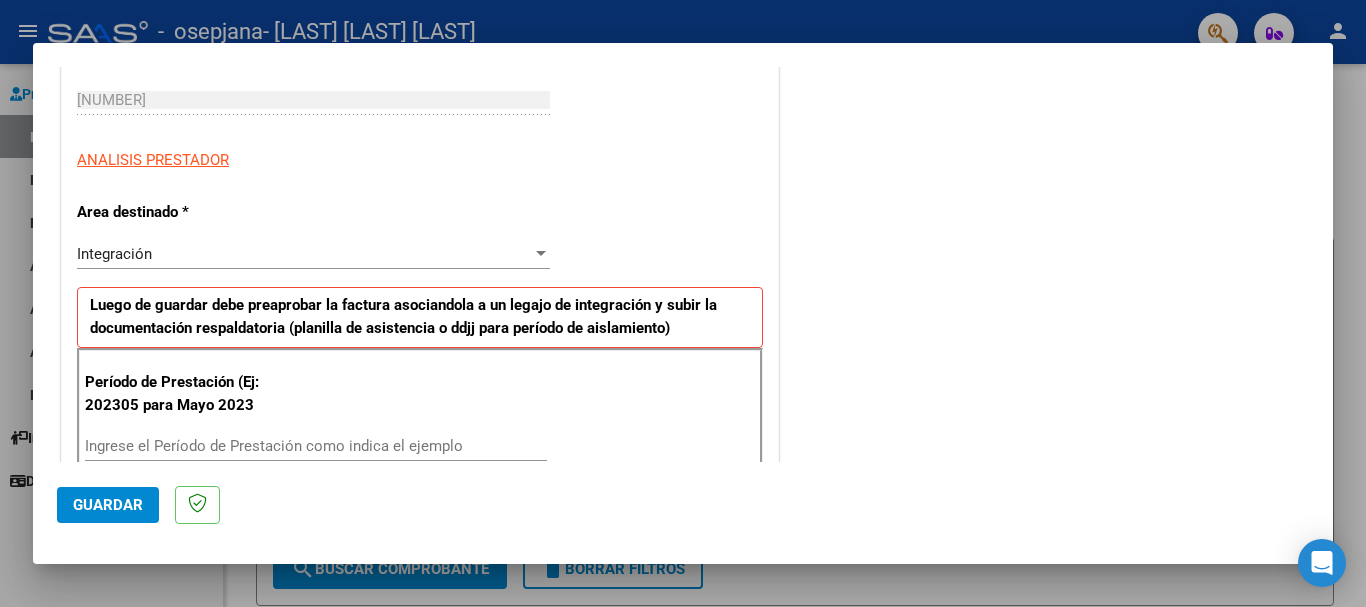 scroll, scrollTop: 400, scrollLeft: 0, axis: vertical 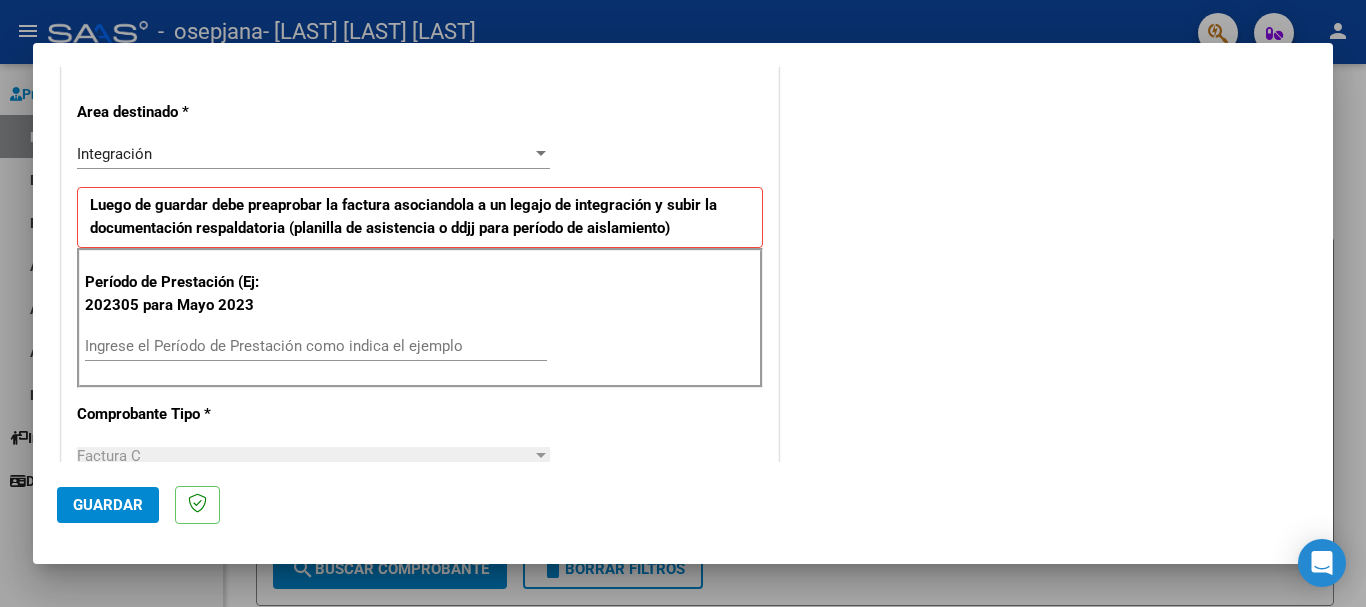 click on "Ingrese el Período de Prestación como indica el ejemplo" at bounding box center [316, 346] 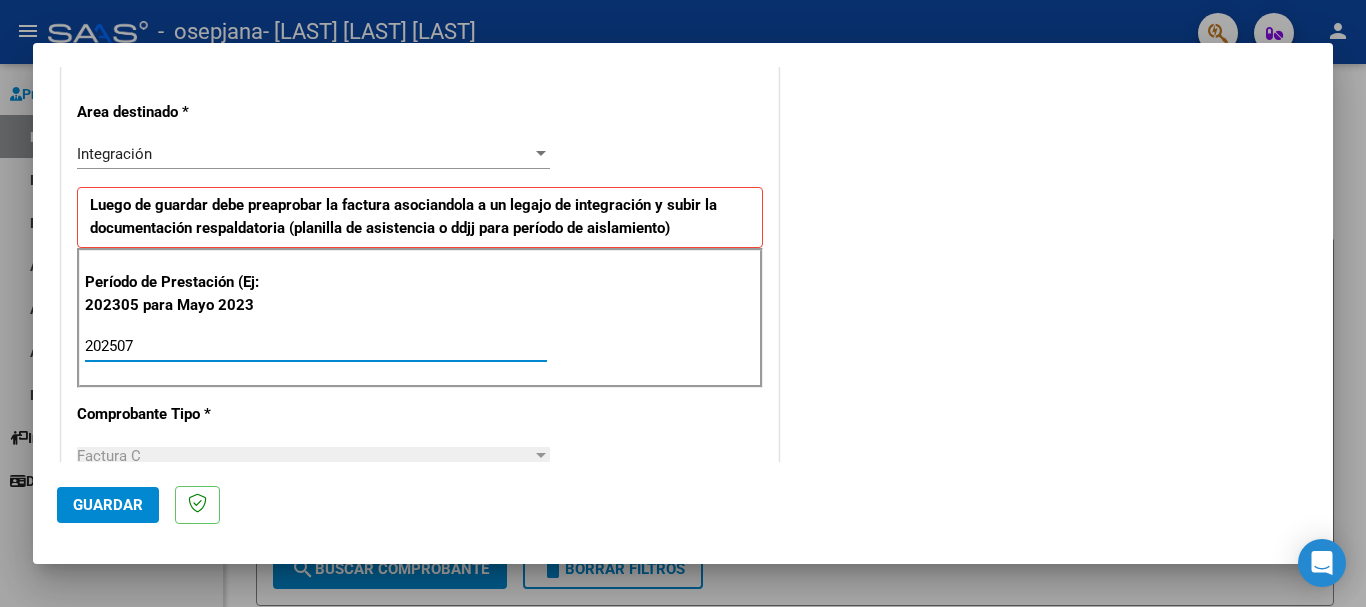 type on "202507" 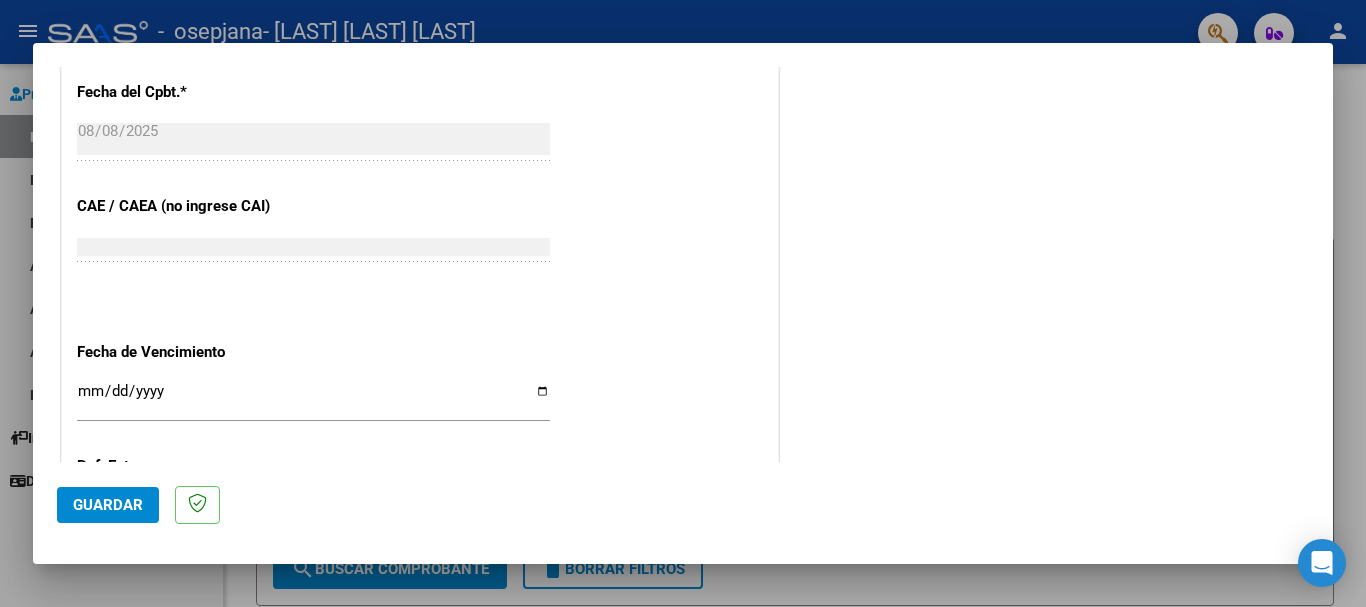 scroll, scrollTop: 1327, scrollLeft: 0, axis: vertical 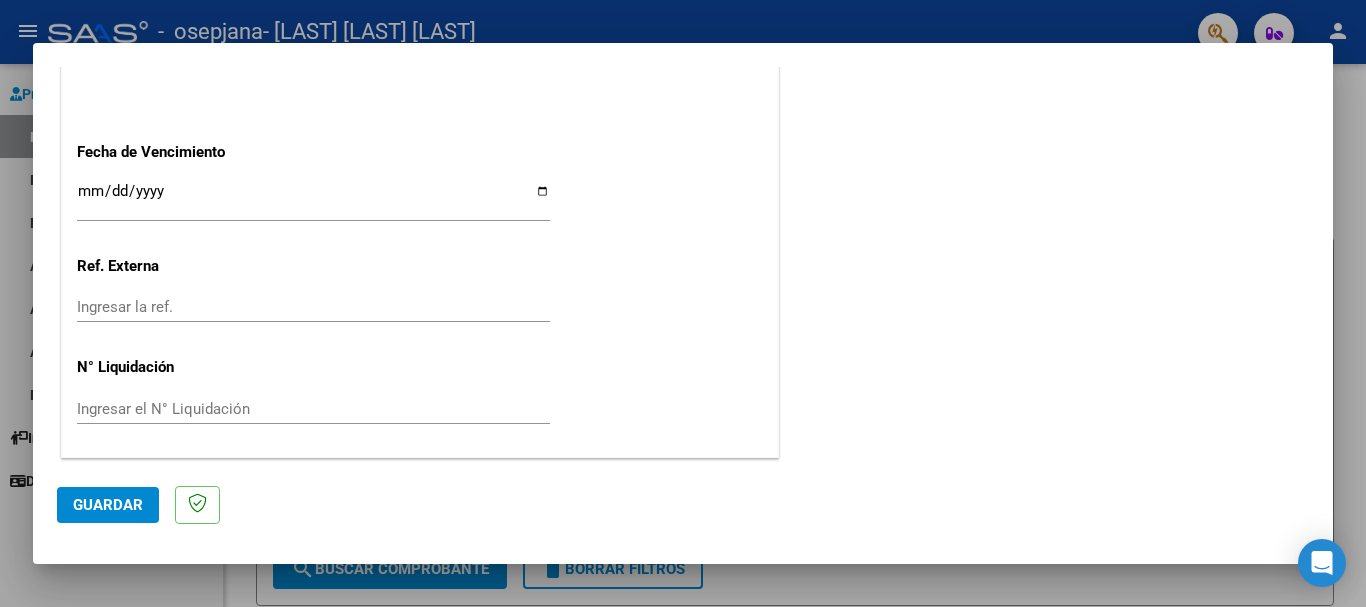 click on "Guardar" 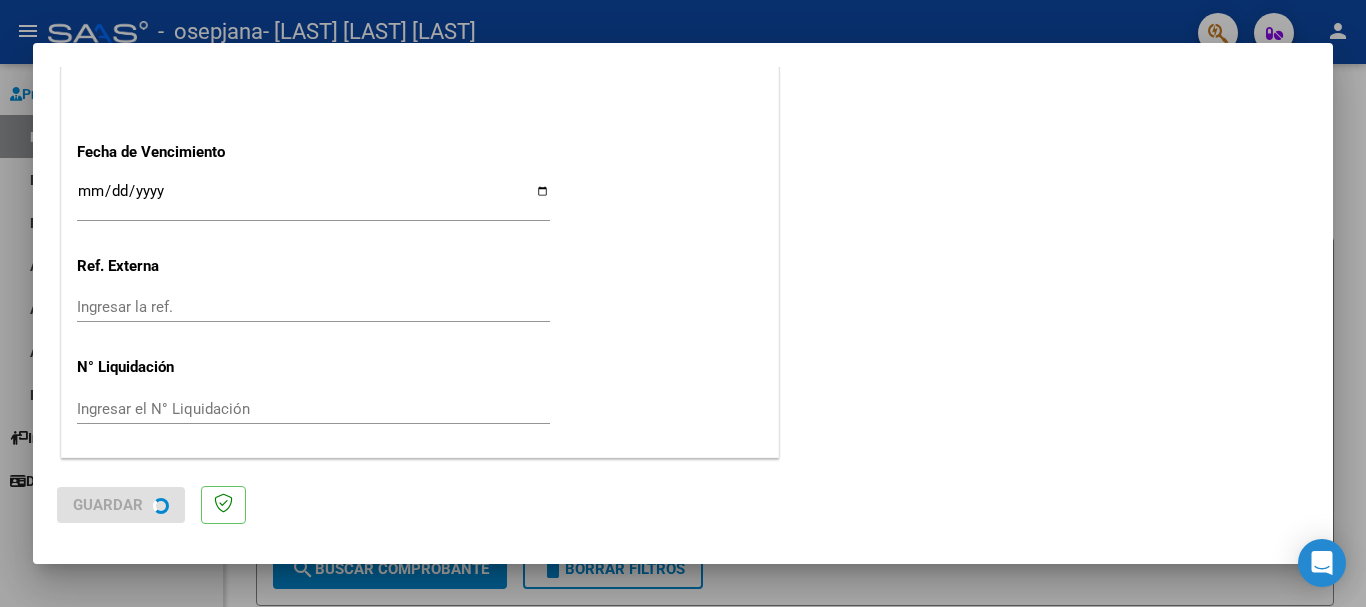 scroll, scrollTop: 0, scrollLeft: 0, axis: both 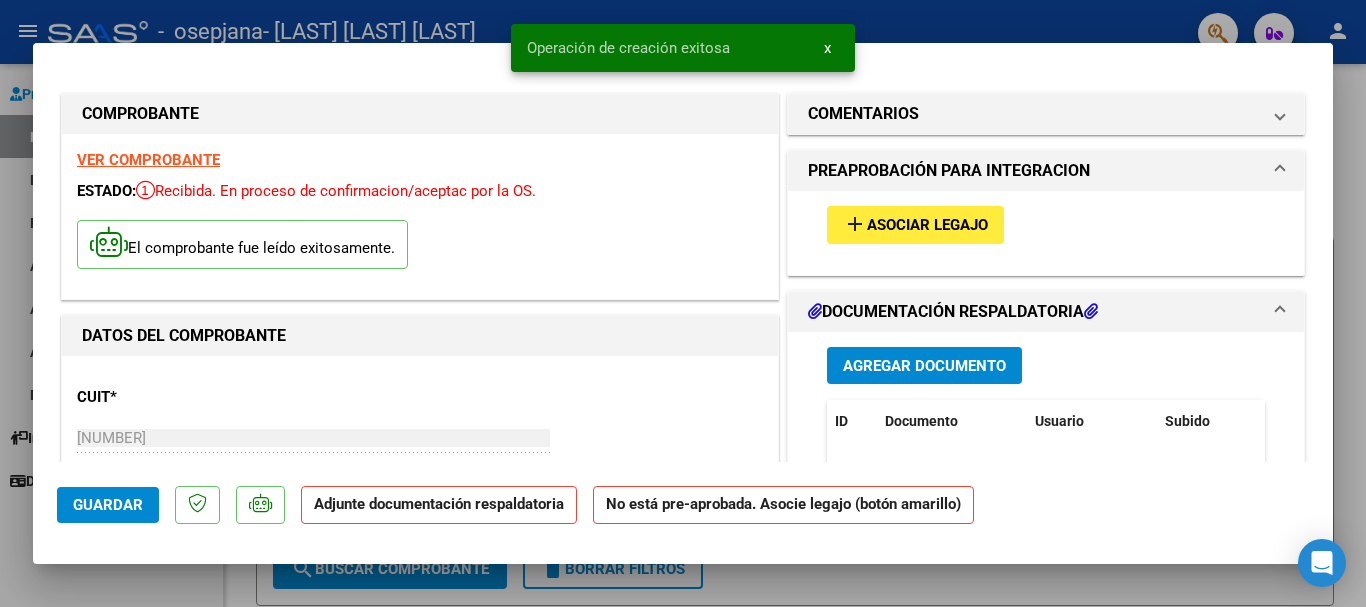 click on "Asociar Legajo" at bounding box center [927, 226] 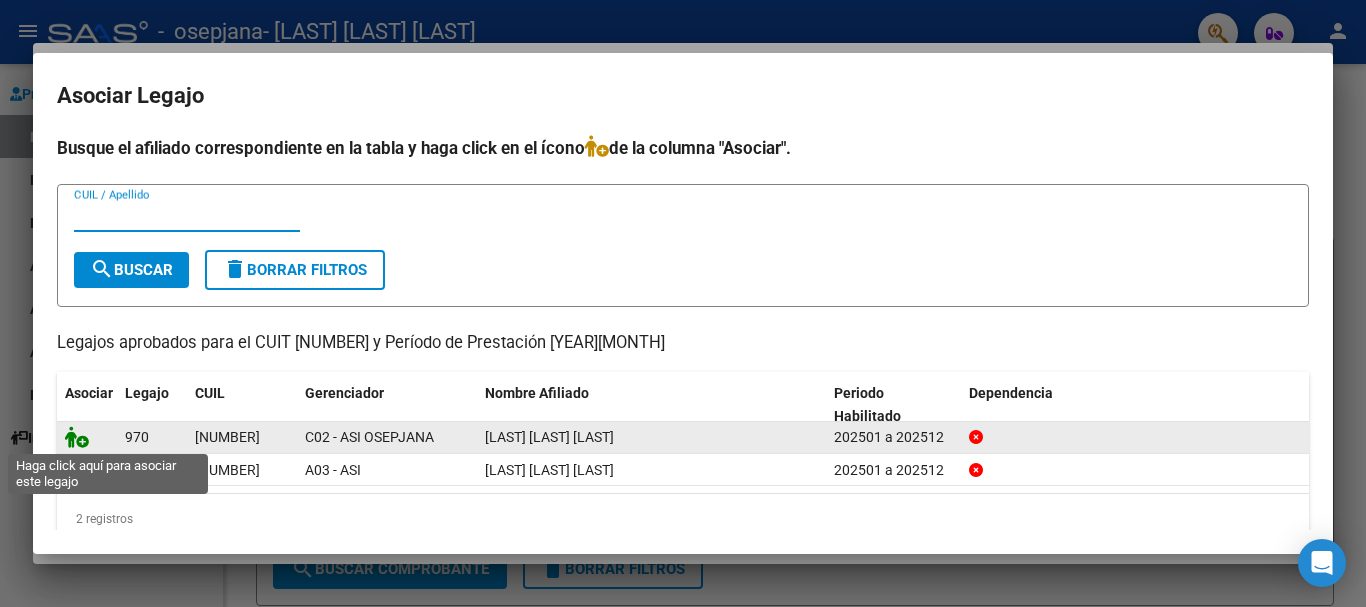 click 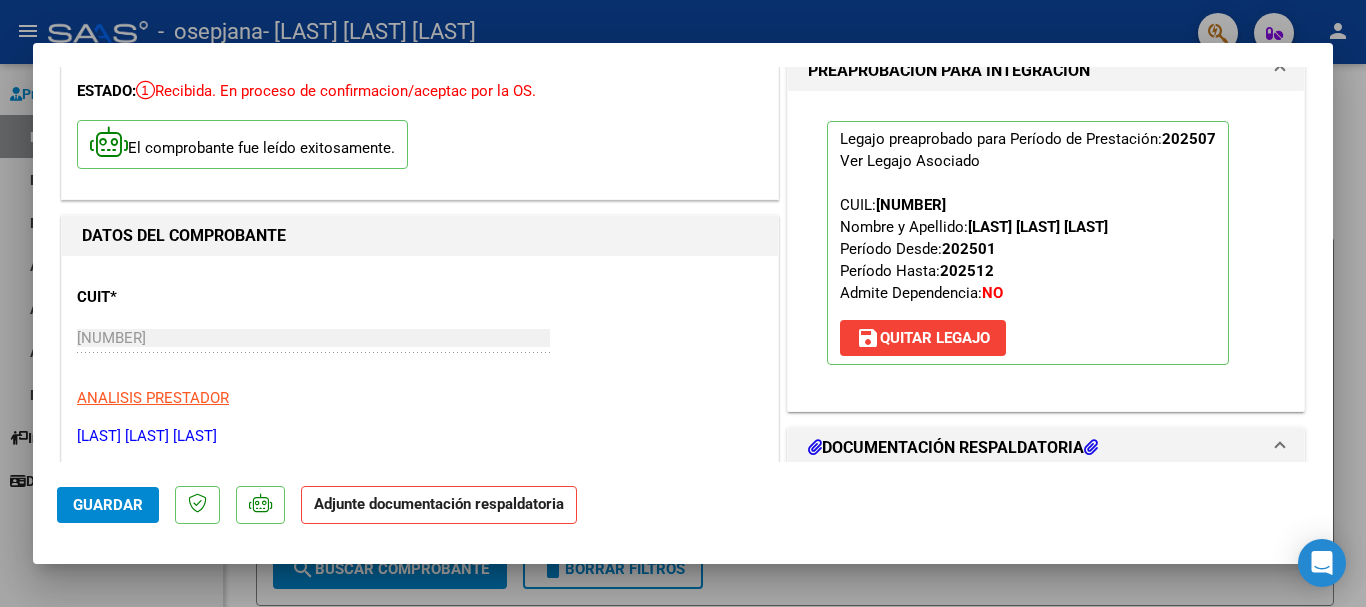 scroll, scrollTop: 200, scrollLeft: 0, axis: vertical 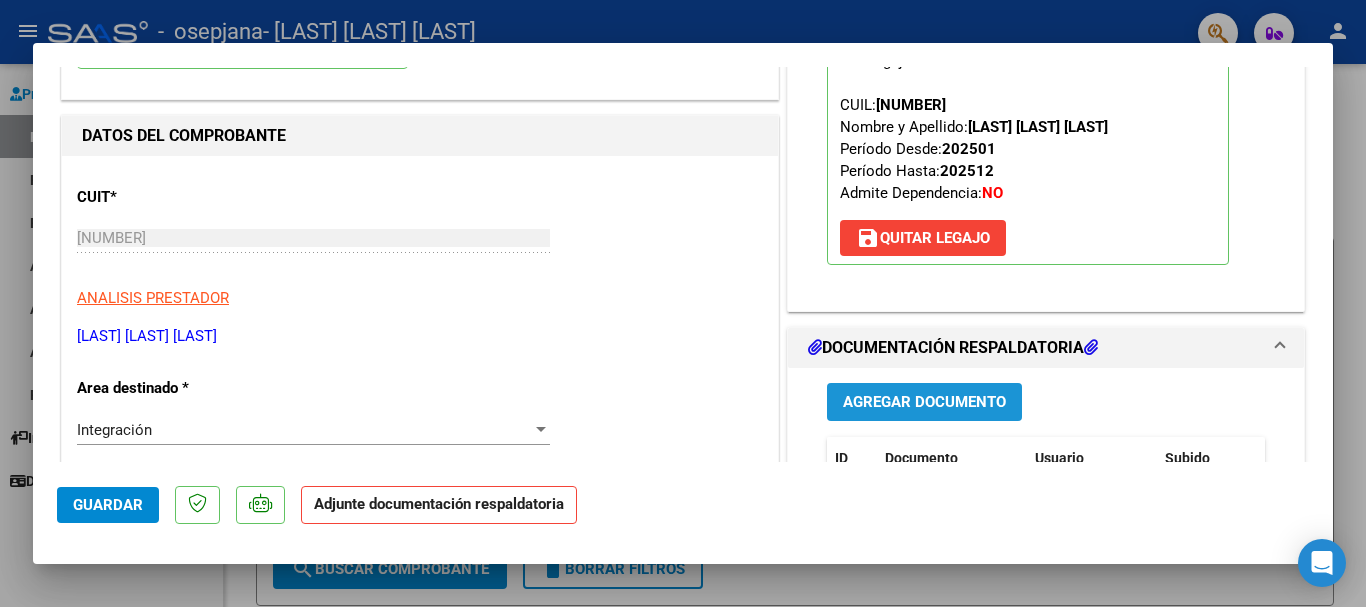 click on "Agregar Documento" at bounding box center [924, 403] 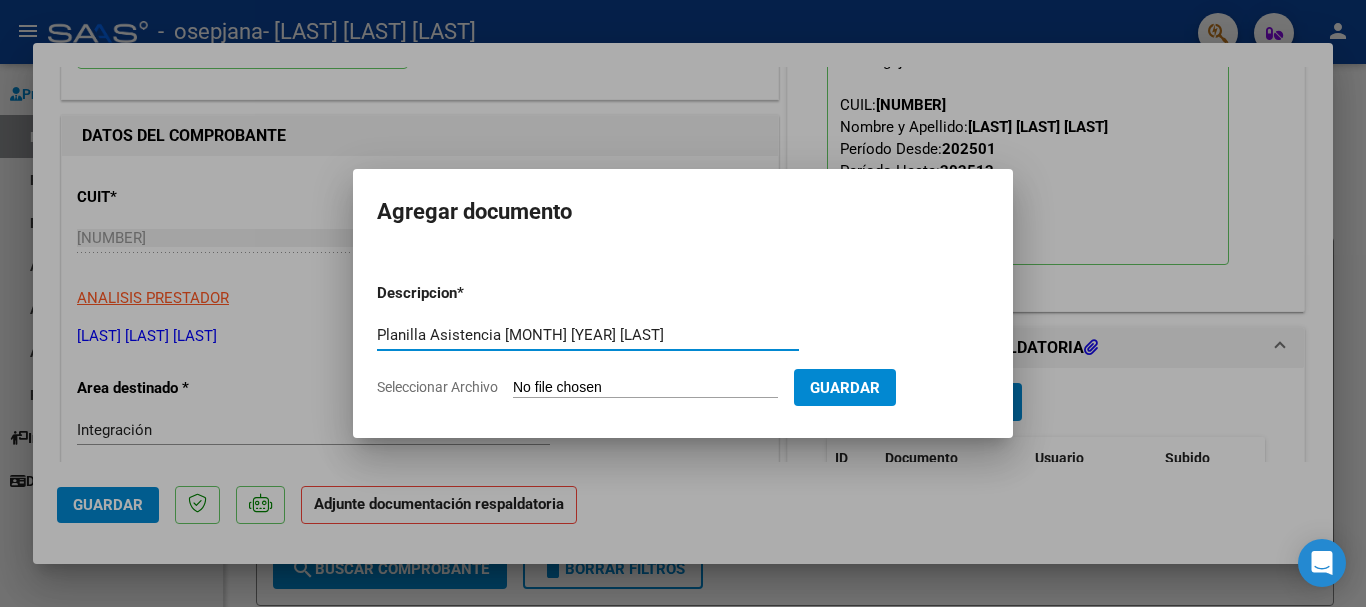 type on "Planilla Asistencia [MONTH] [YEAR] [LAST]" 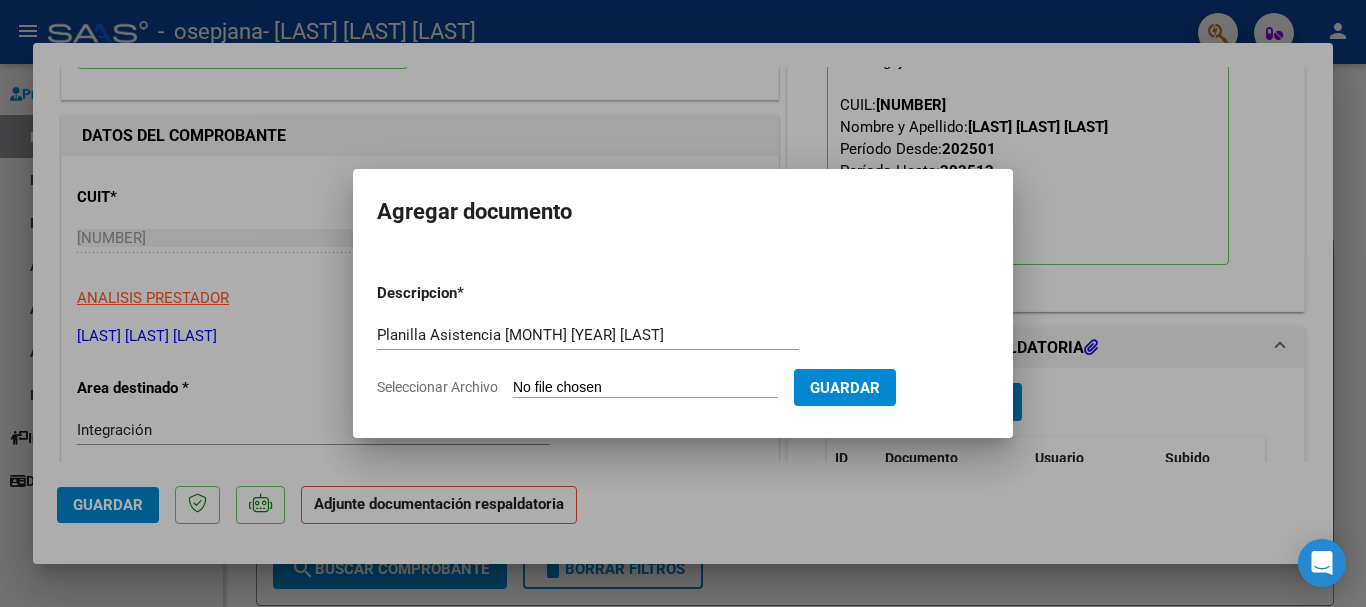 type on "C:\fakepath\Planilla asistencia [LAST] [FIRST] [MONTH]-[YEAR].pdf" 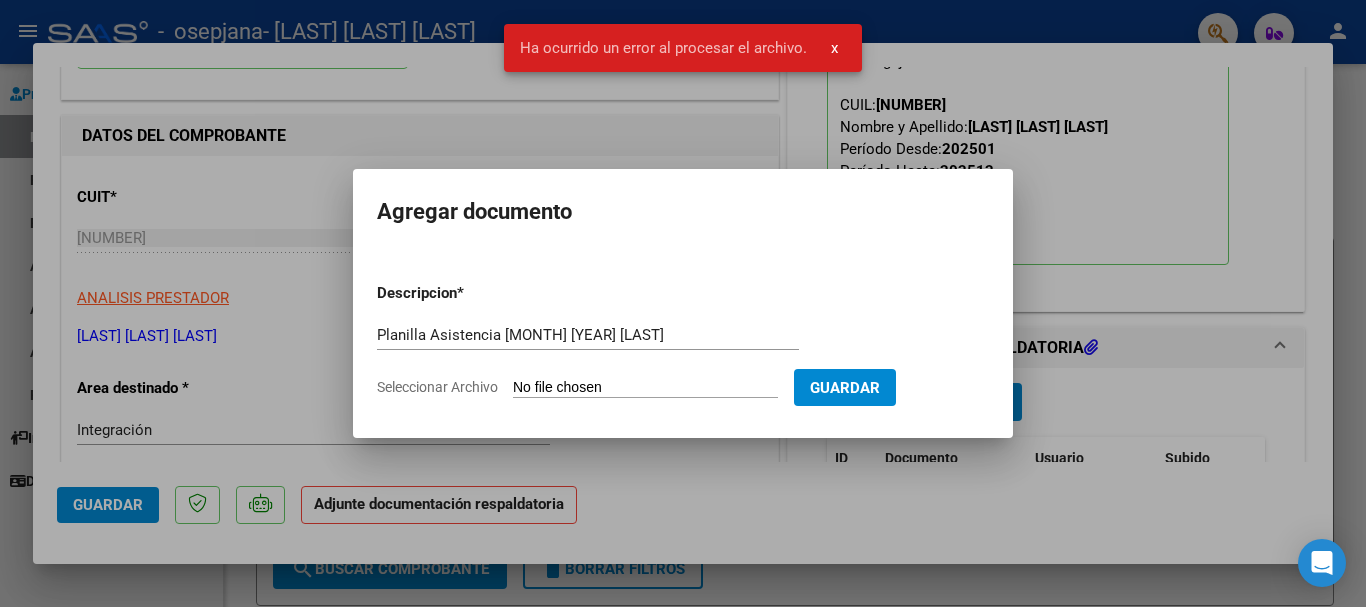 click on "x" at bounding box center [834, 48] 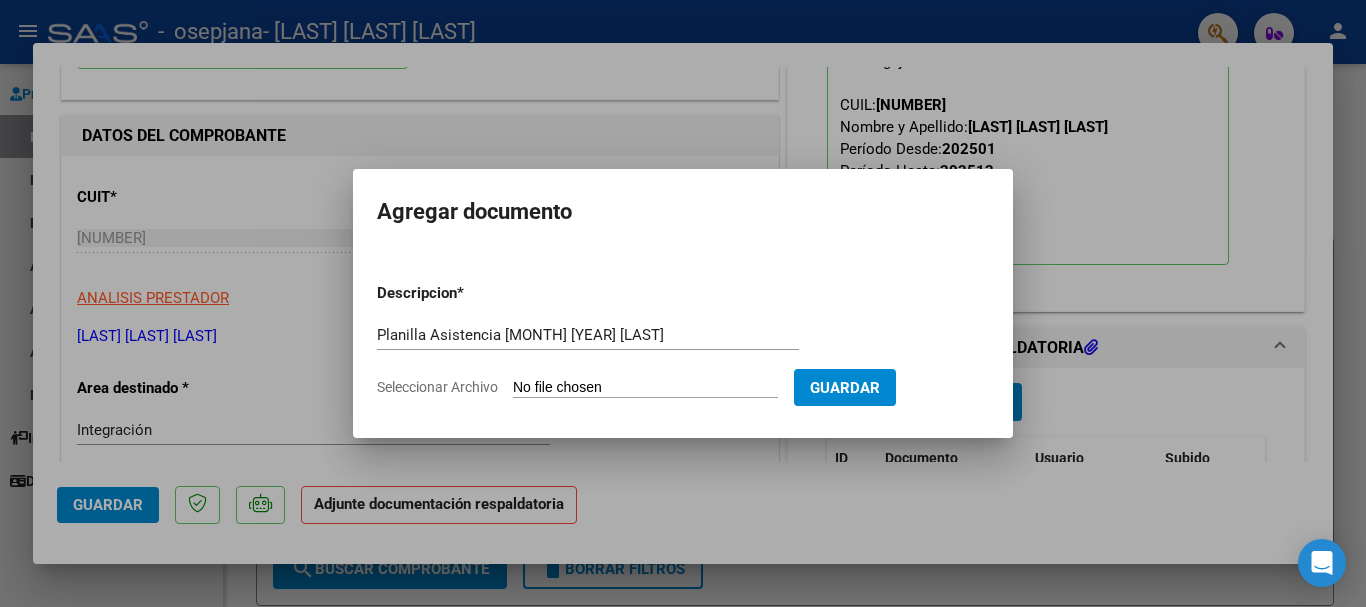 click on "Seleccionar Archivo" at bounding box center (645, 388) 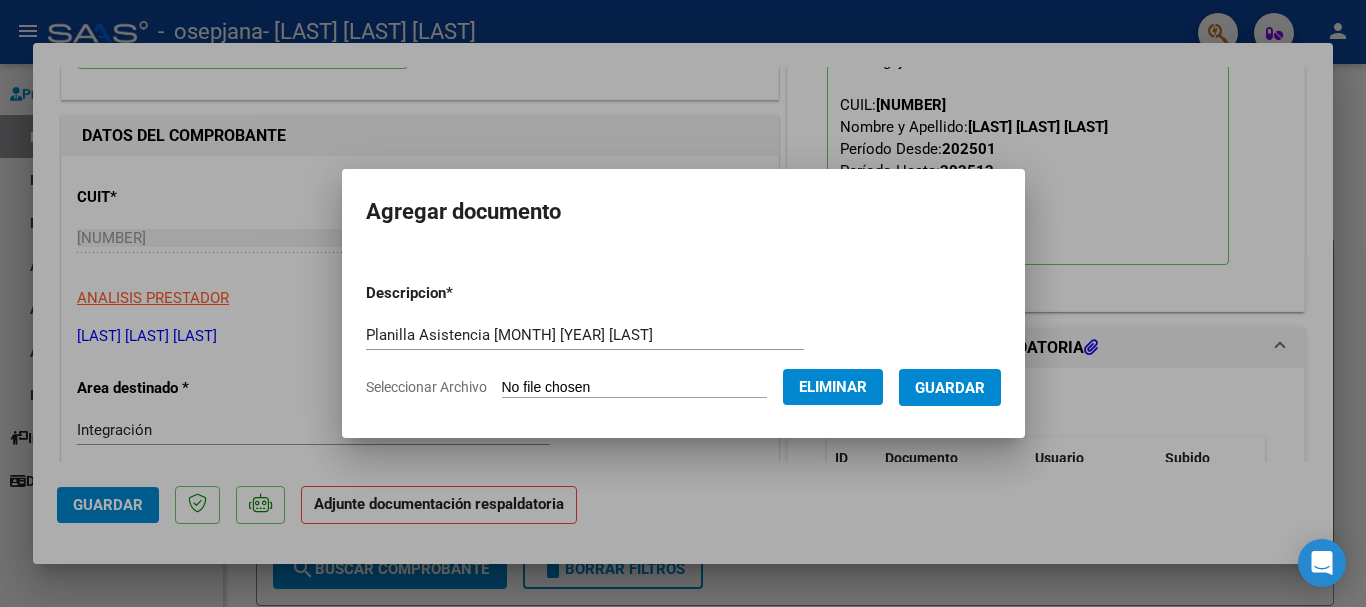 click on "Guardar" at bounding box center [950, 388] 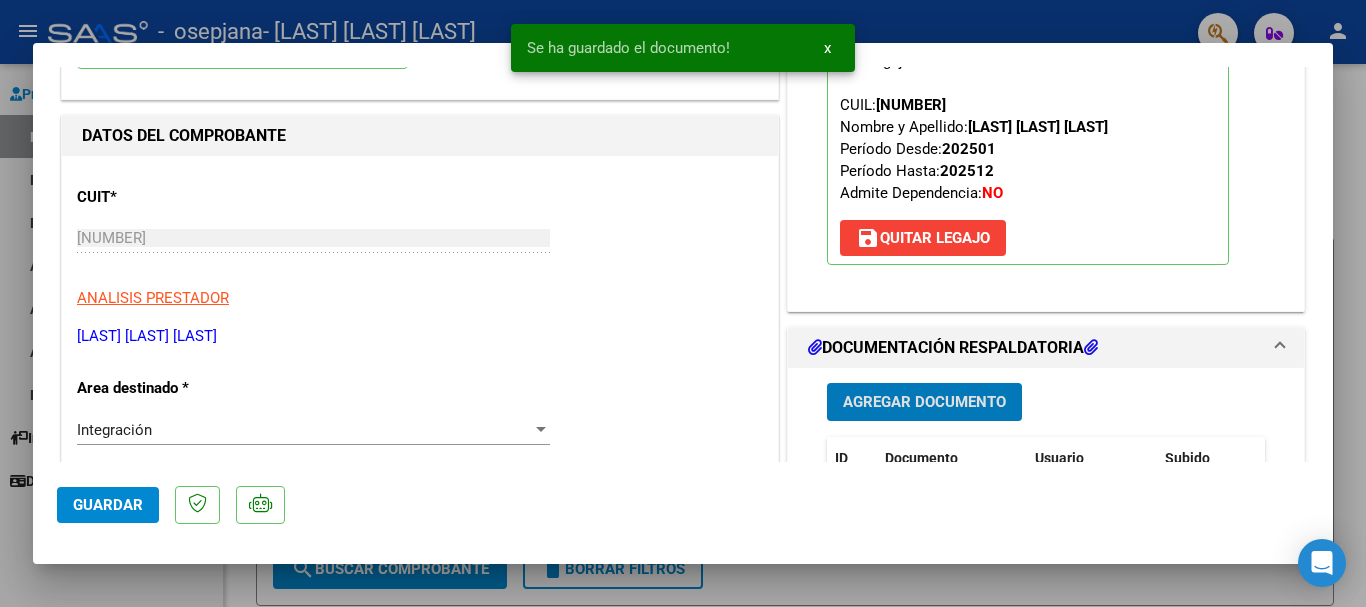 scroll, scrollTop: 400, scrollLeft: 0, axis: vertical 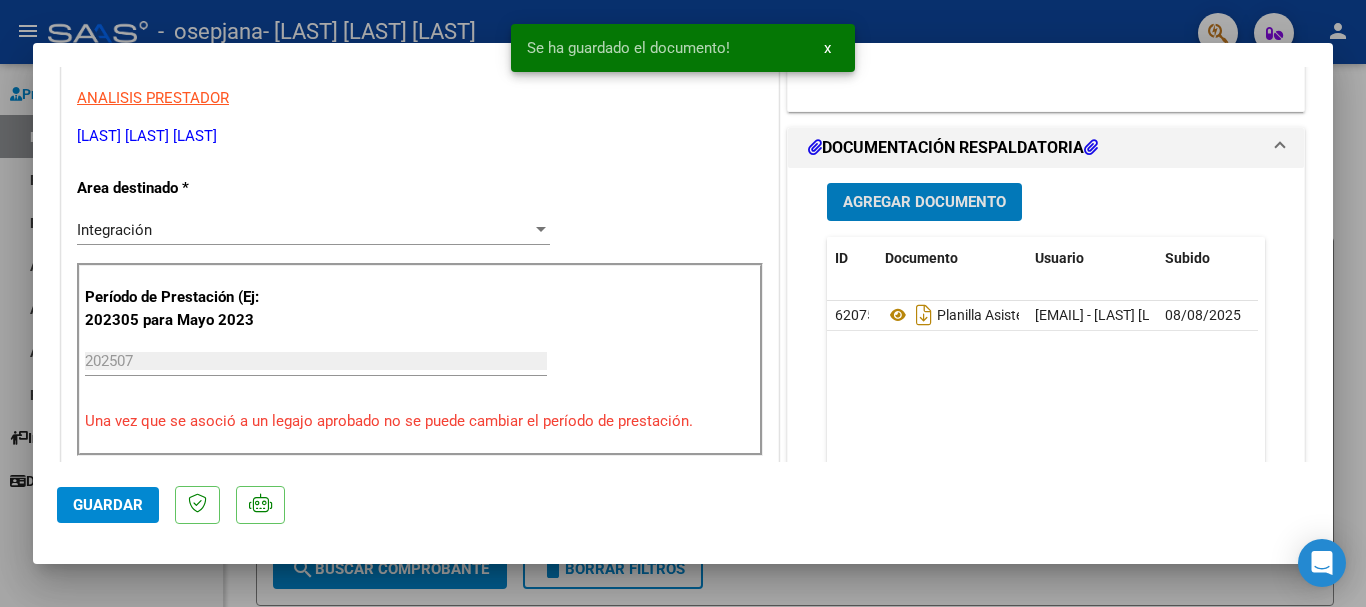 click on "Agregar Documento" at bounding box center (924, 203) 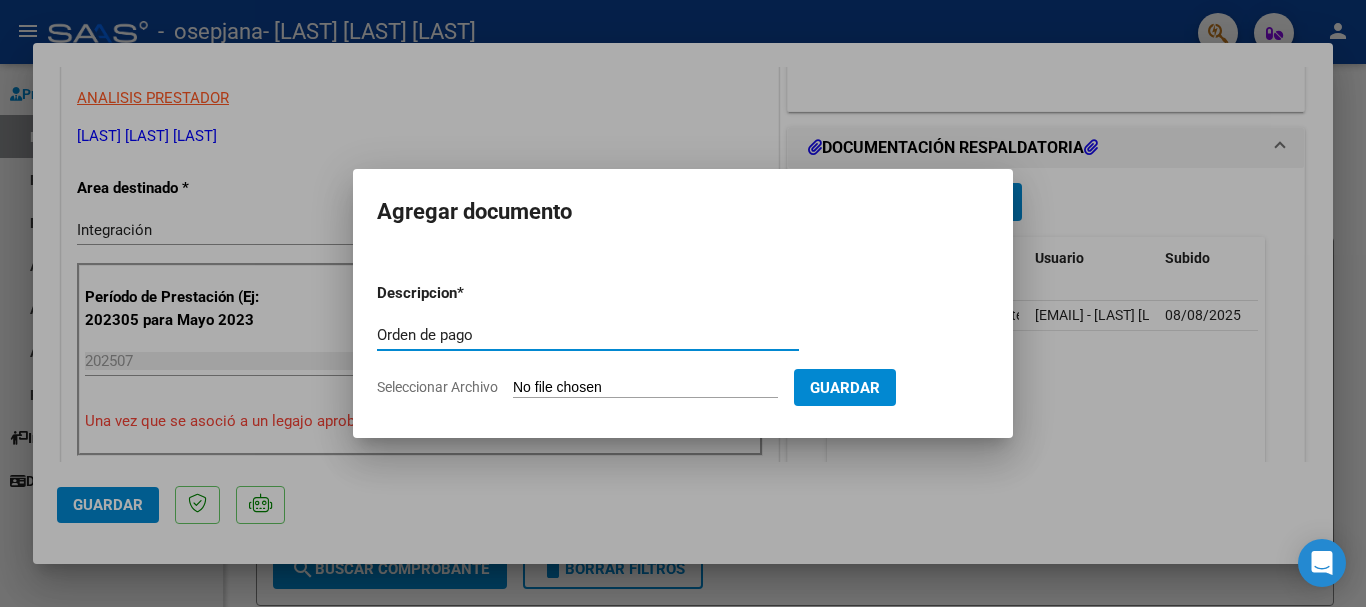 type on "Orden de pago" 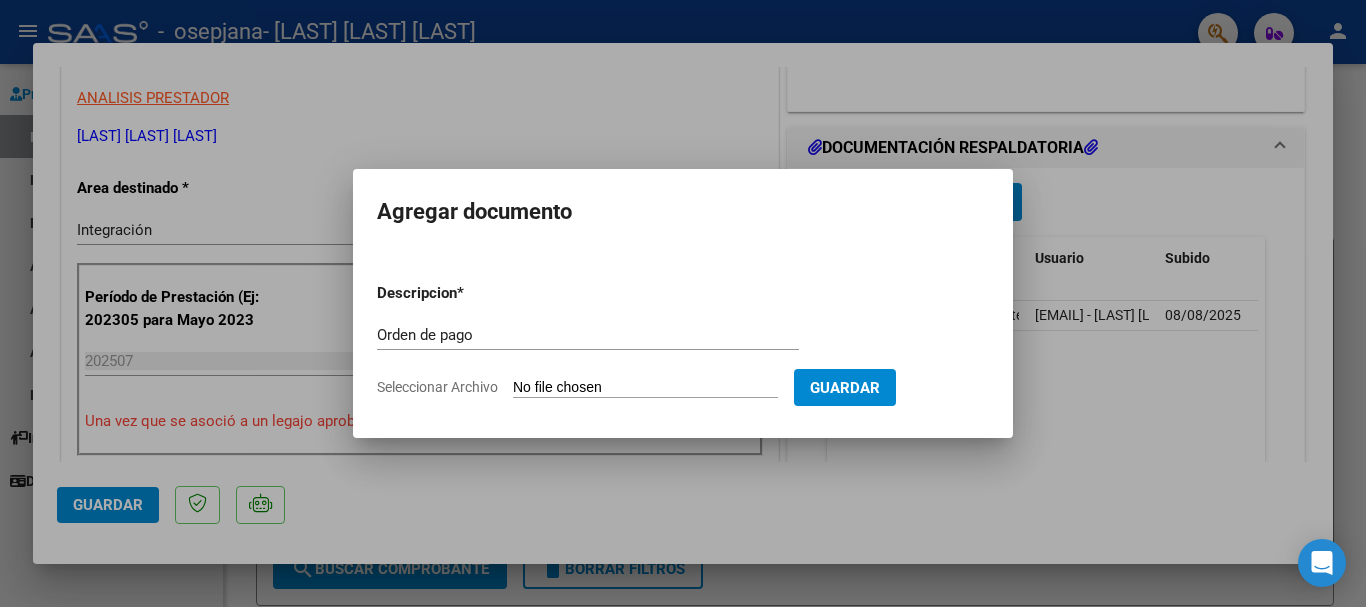 click on "Seleccionar Archivo" at bounding box center [645, 388] 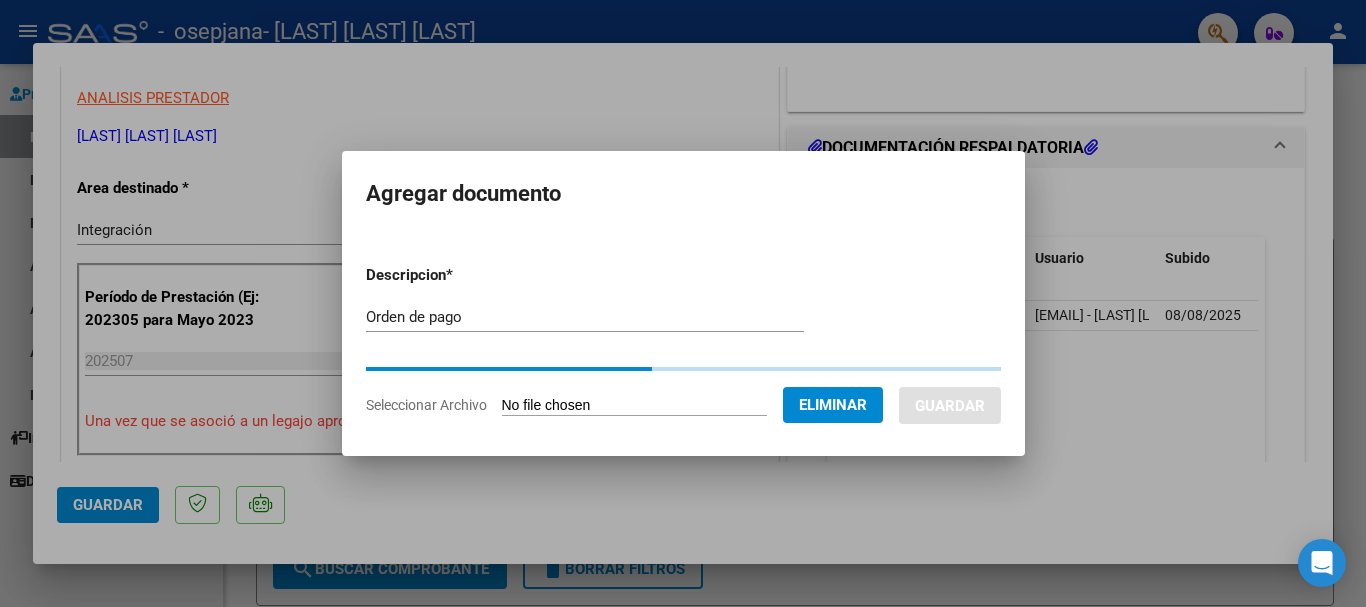 click on "Orden de pago" at bounding box center (585, 317) 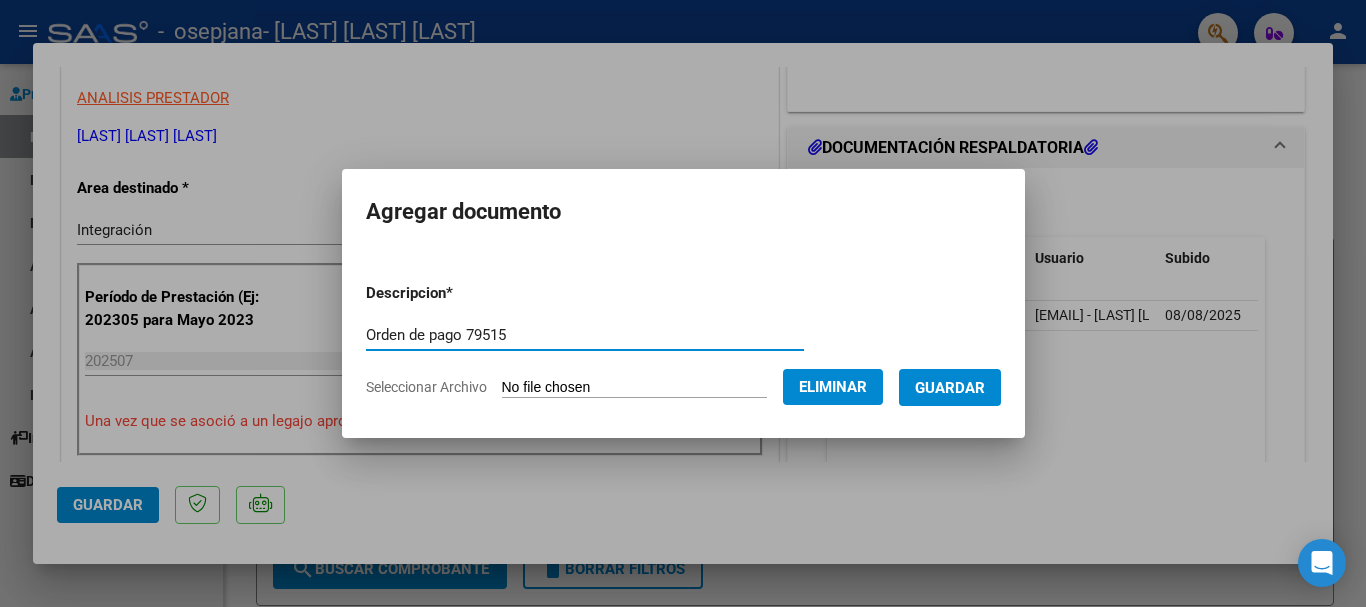 type on "Orden de pago 79515" 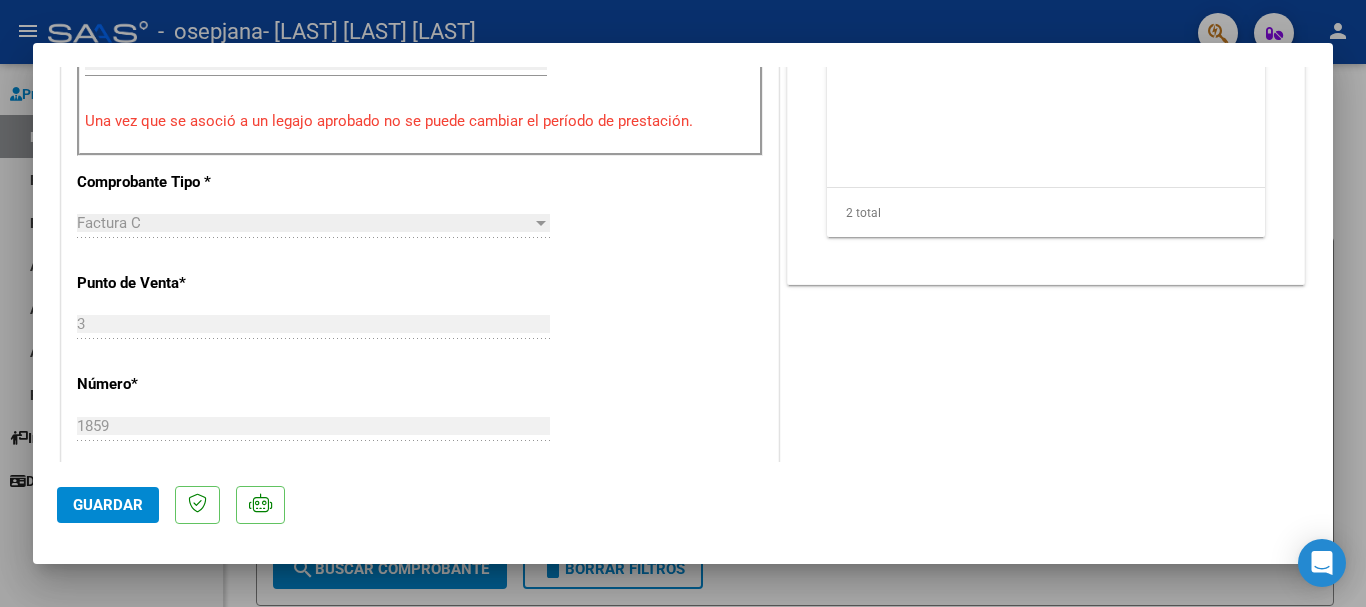 scroll, scrollTop: 800, scrollLeft: 0, axis: vertical 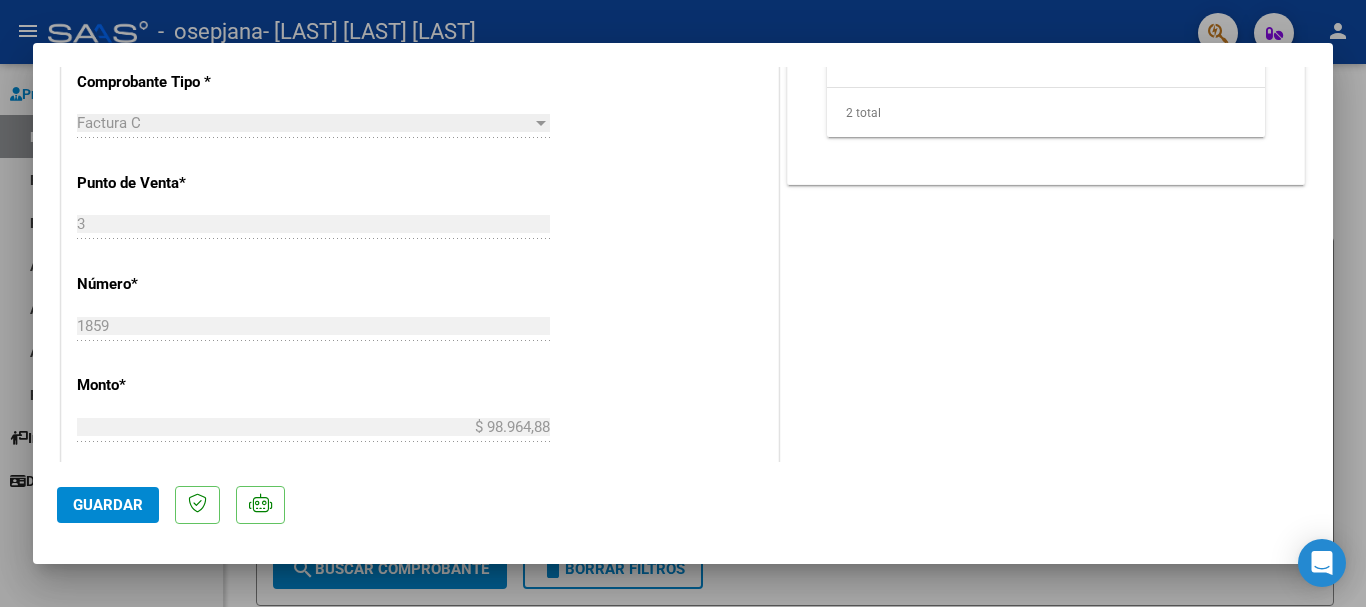 click on "Guardar" 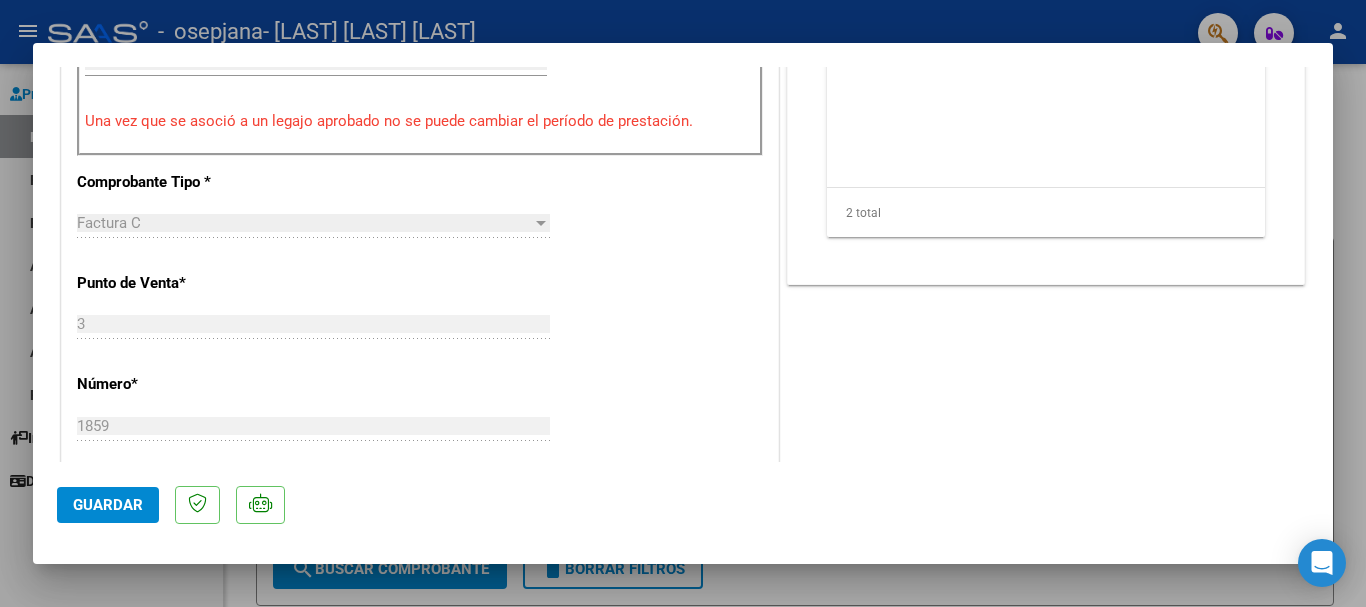 click at bounding box center (683, 303) 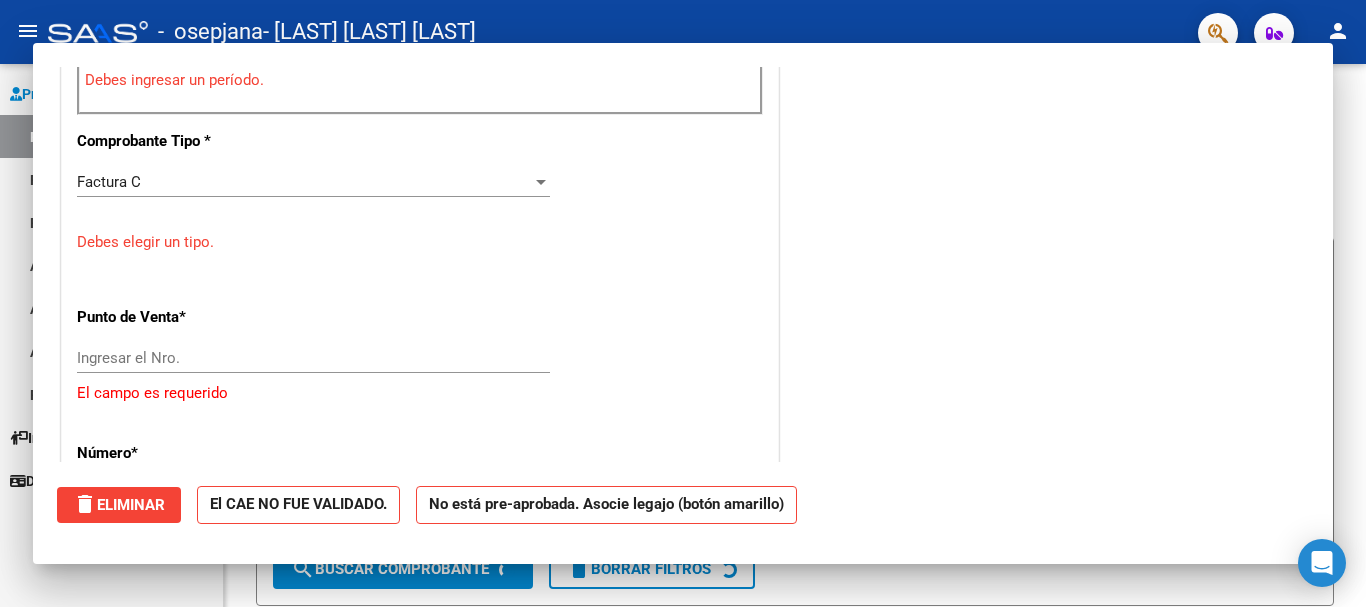 scroll, scrollTop: 0, scrollLeft: 0, axis: both 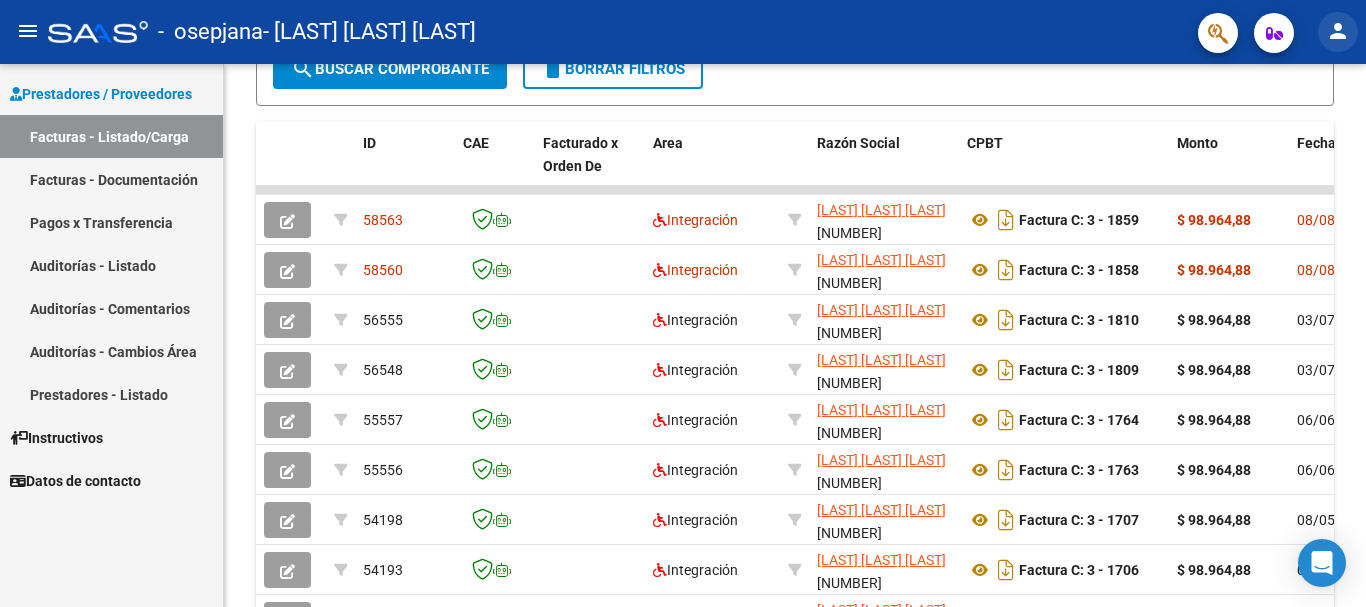 click on "person" 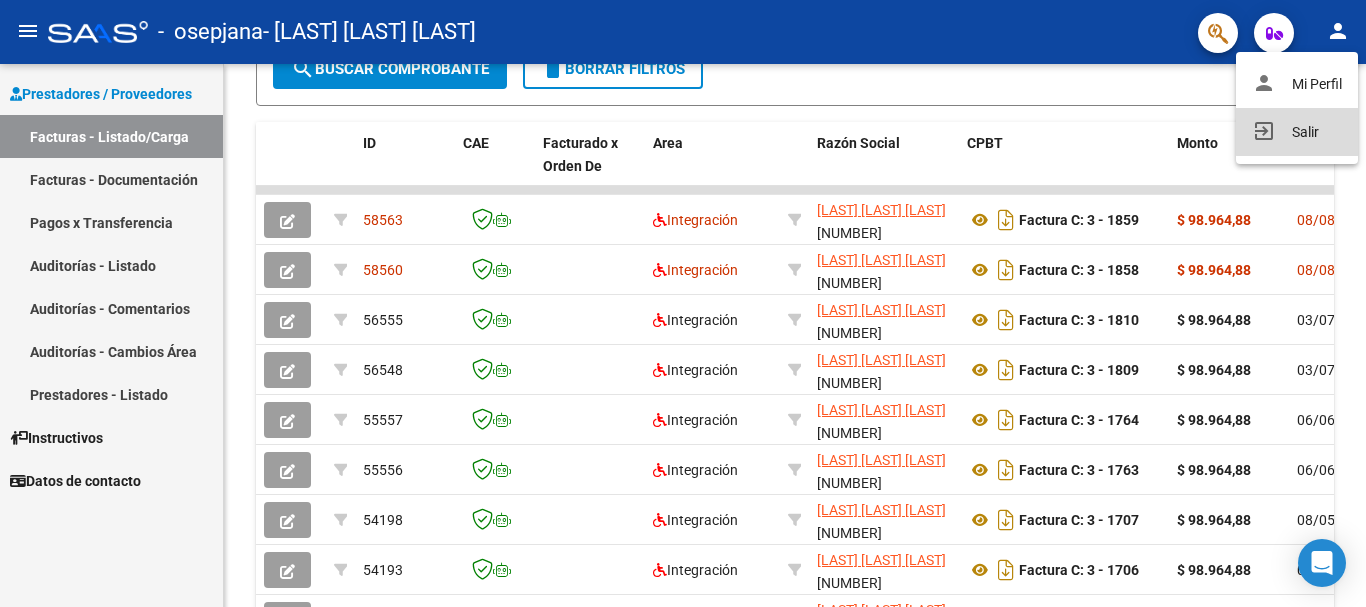 click on "exit_to_app  Salir" at bounding box center (1297, 132) 